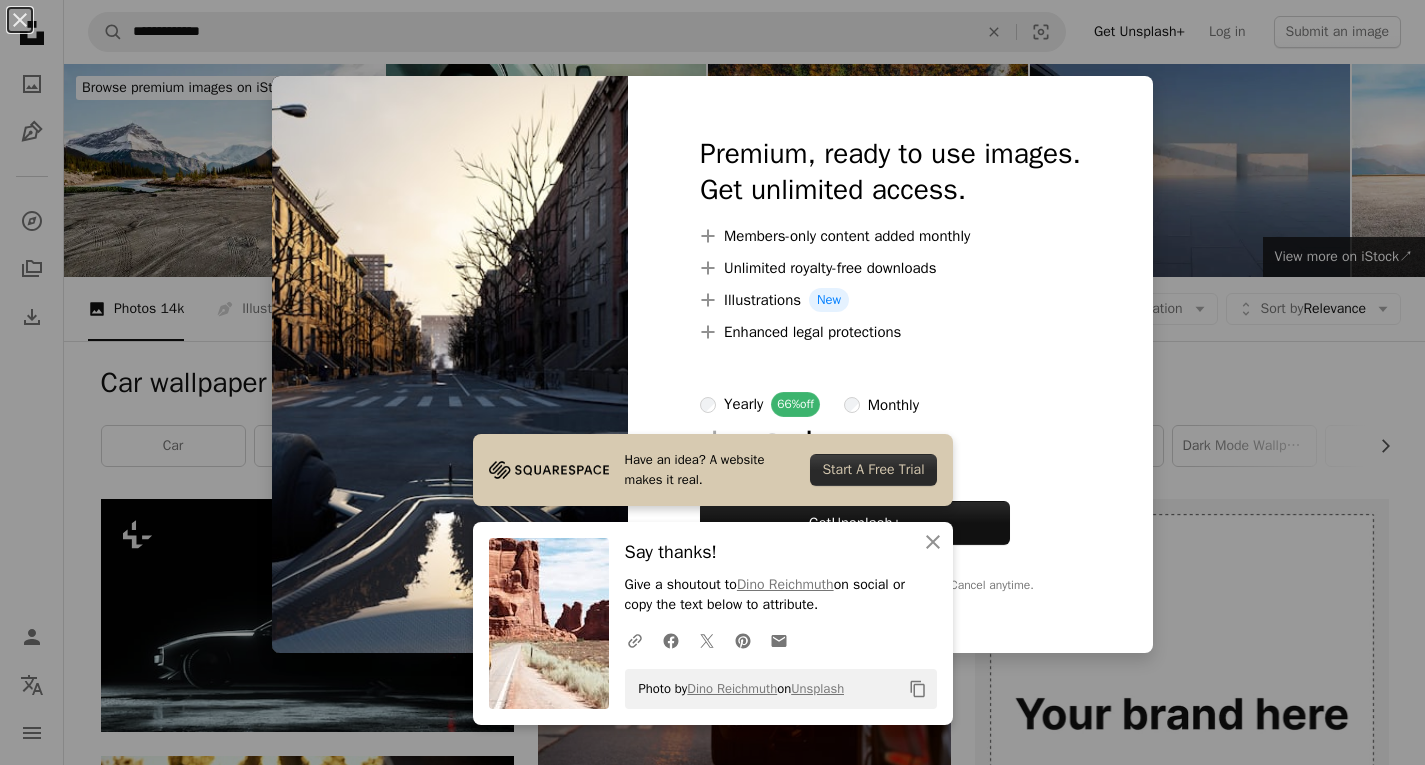 scroll, scrollTop: 2377, scrollLeft: 0, axis: vertical 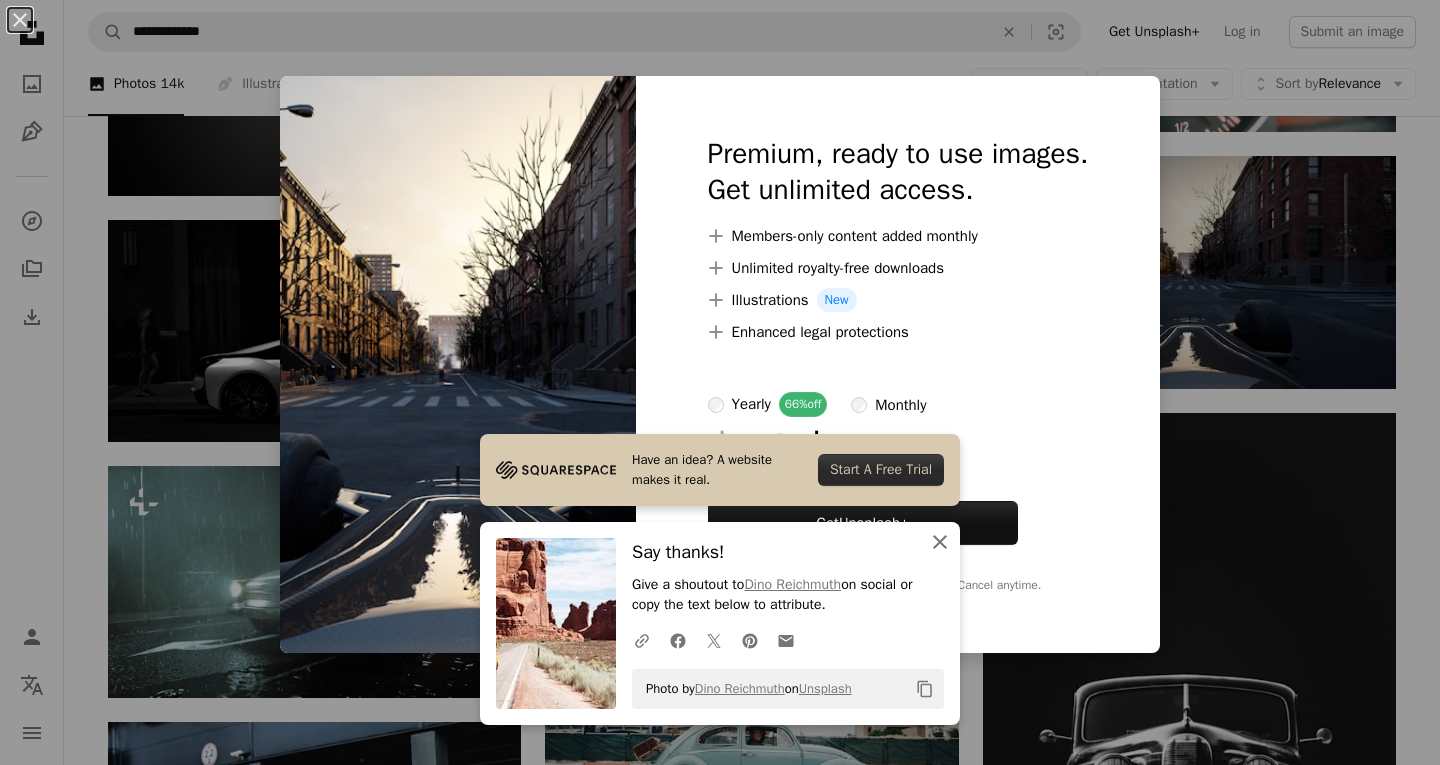 click on "An X shape" 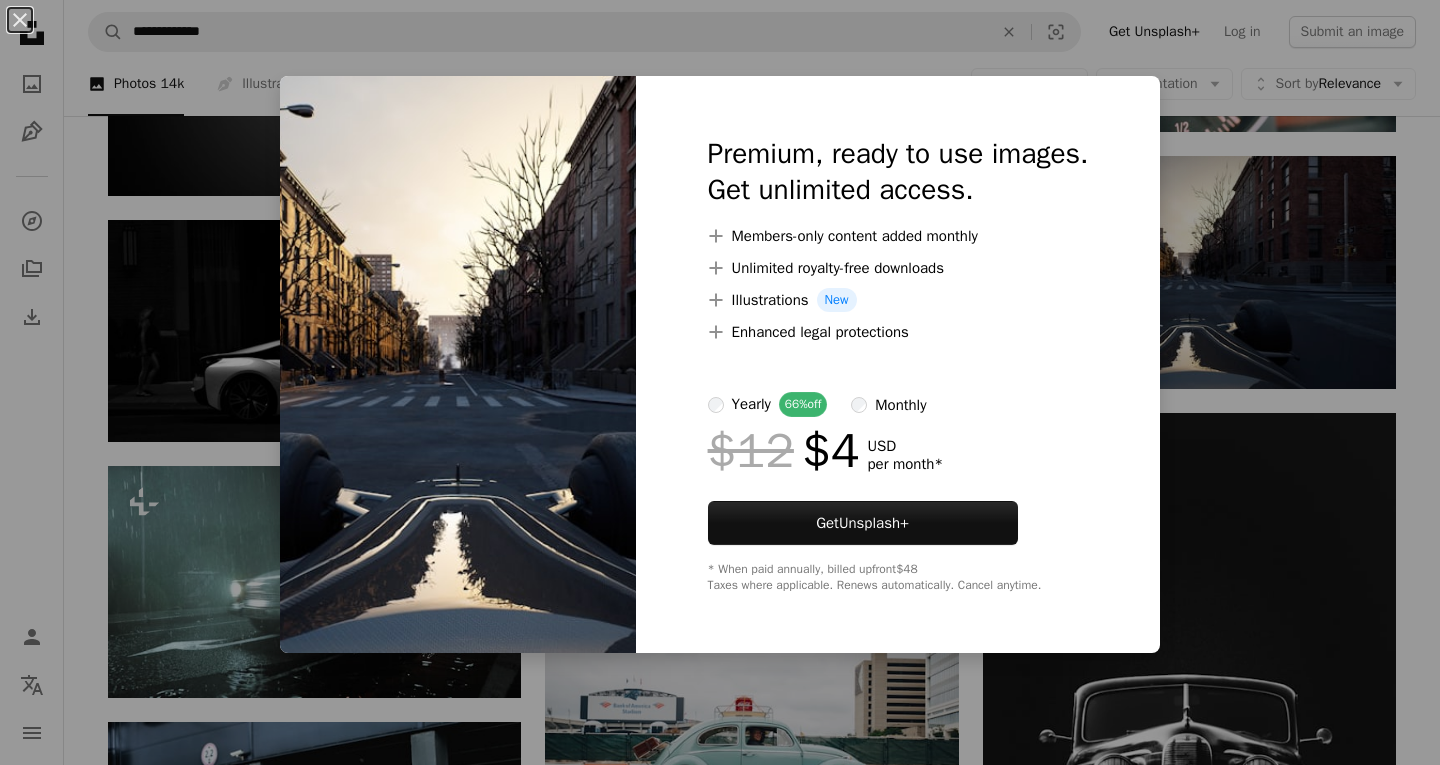 click on "An X shape Premium, ready to use images. Get unlimited access. A plus sign Members-only content added monthly A plus sign Unlimited royalty-free downloads A plus sign Illustrations  New A plus sign Enhanced legal protections yearly 66%  off monthly $12   $4 USD per month * Get  Unsplash+ * When paid annually, billed upfront  $48 Taxes where applicable. Renews automatically. Cancel anytime." at bounding box center [720, 382] 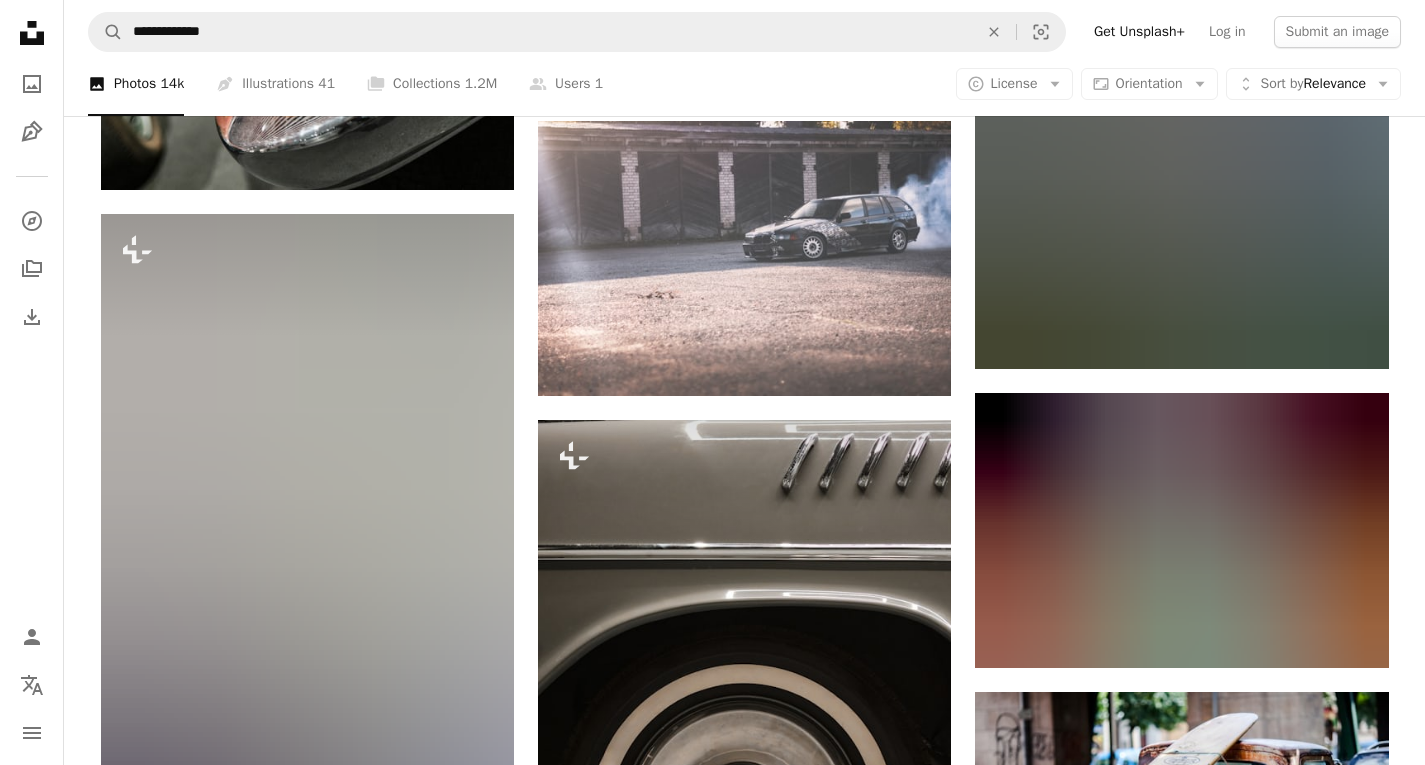 scroll, scrollTop: 32894, scrollLeft: 0, axis: vertical 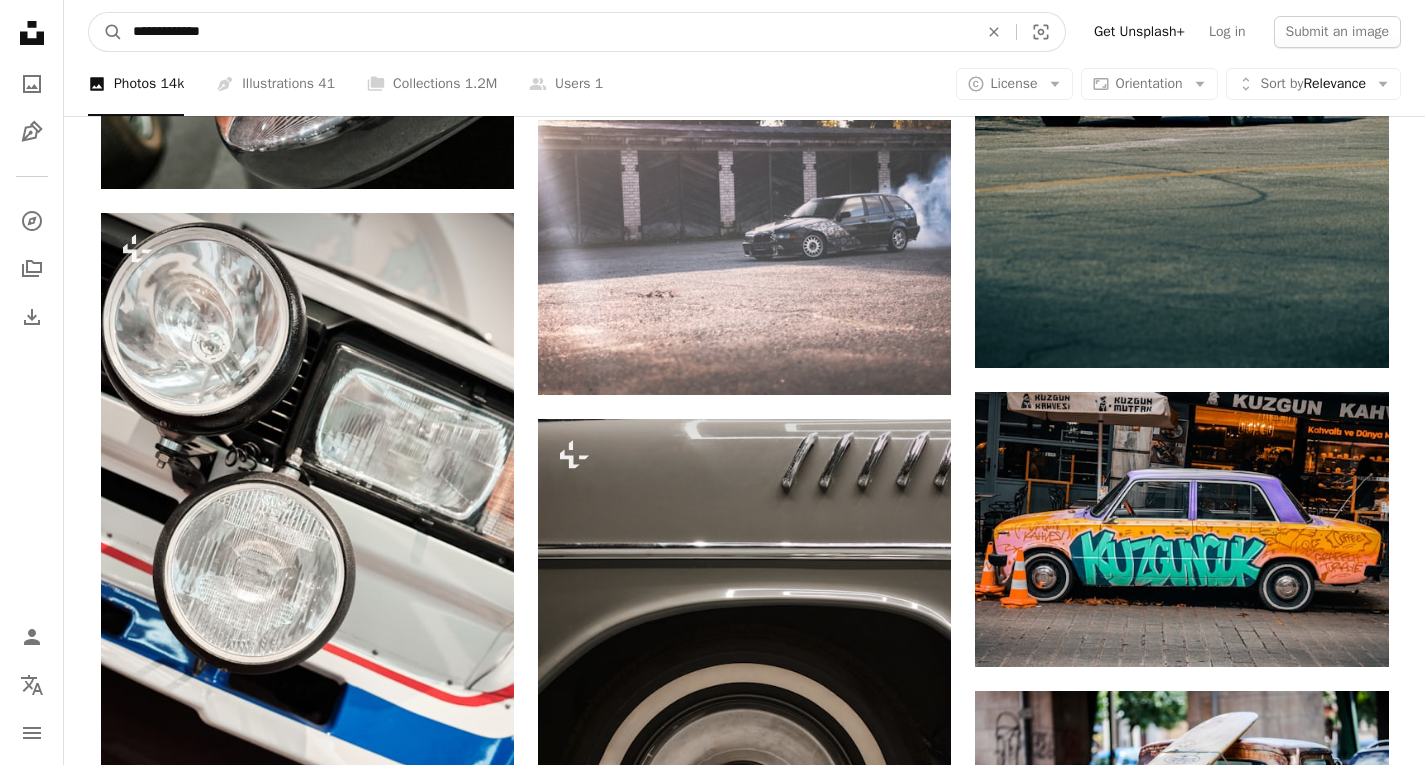 click on "**********" at bounding box center (547, 32) 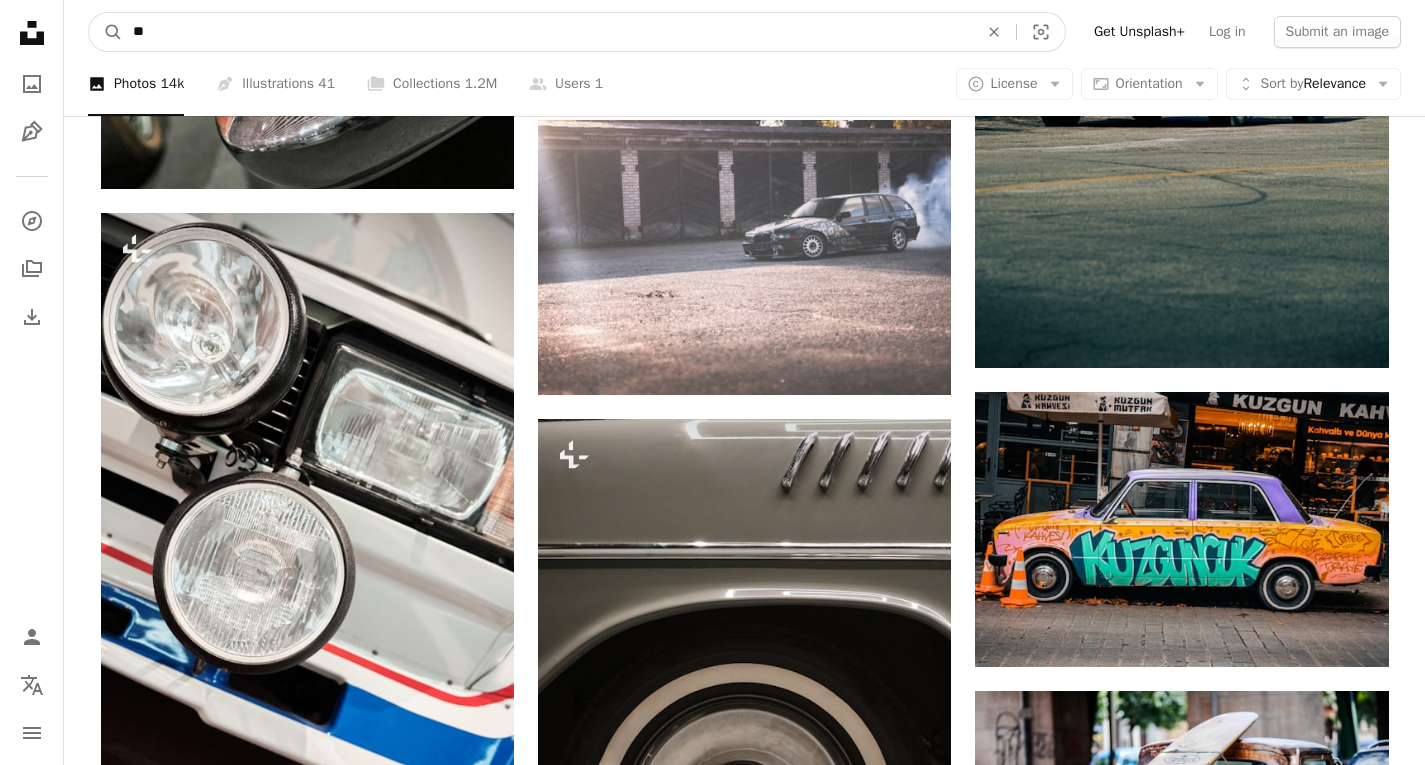 type on "*" 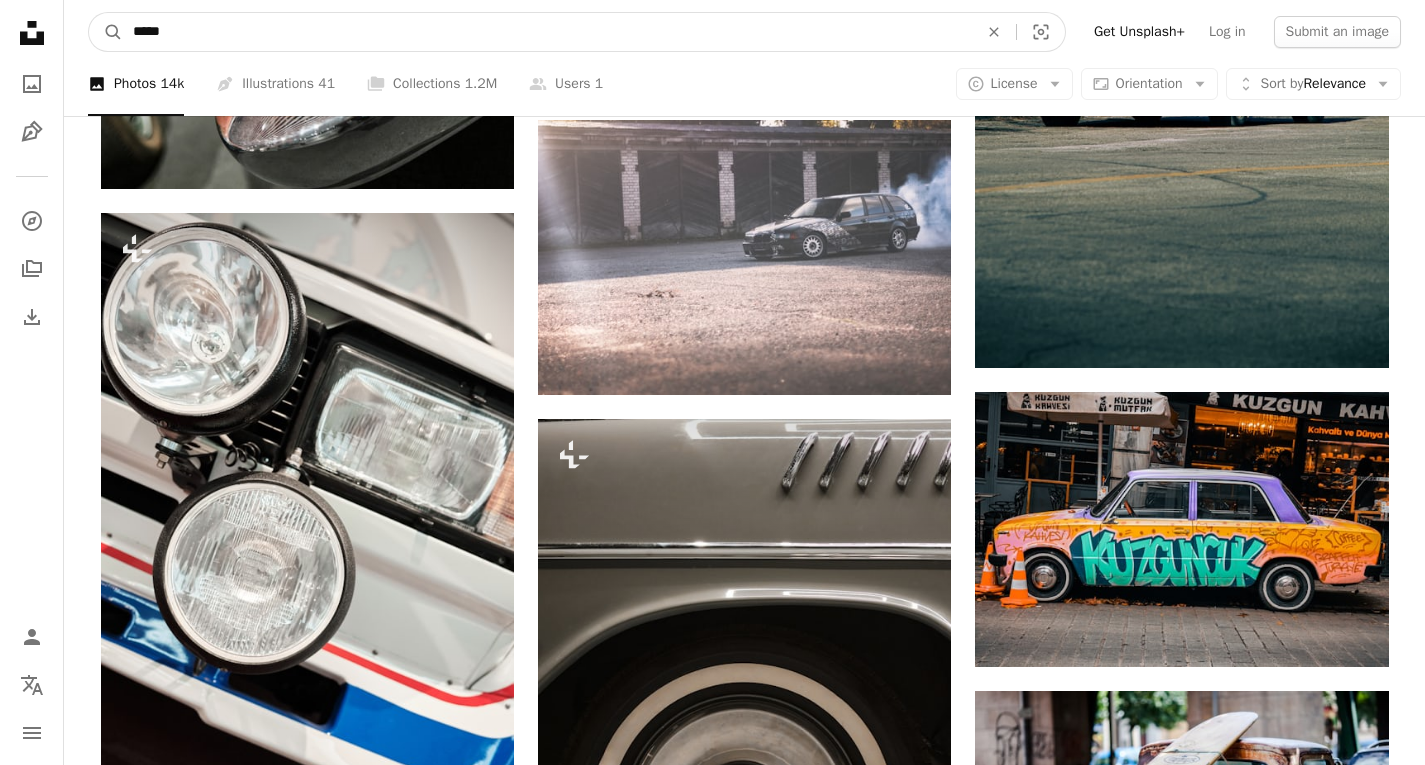 type on "***" 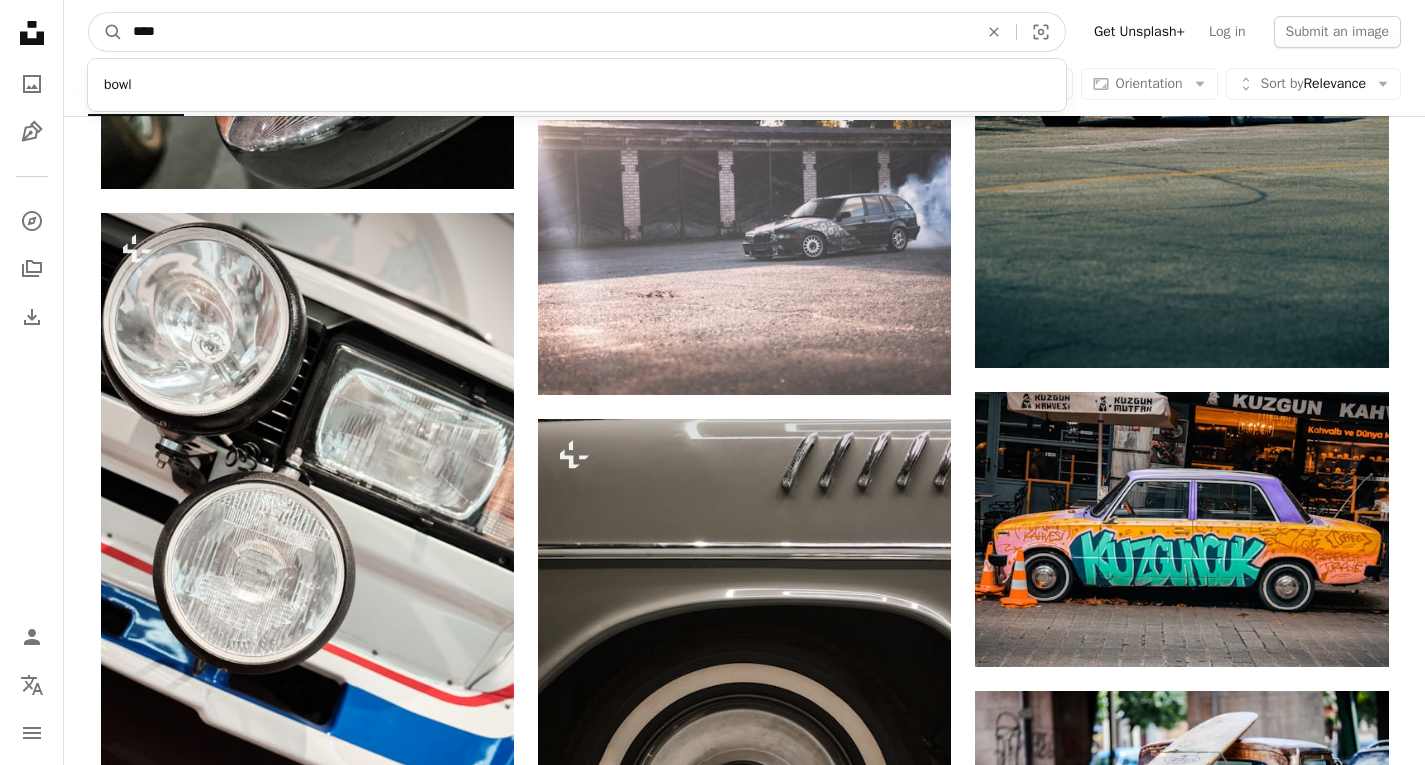 click on "A magnifying glass" at bounding box center (106, 32) 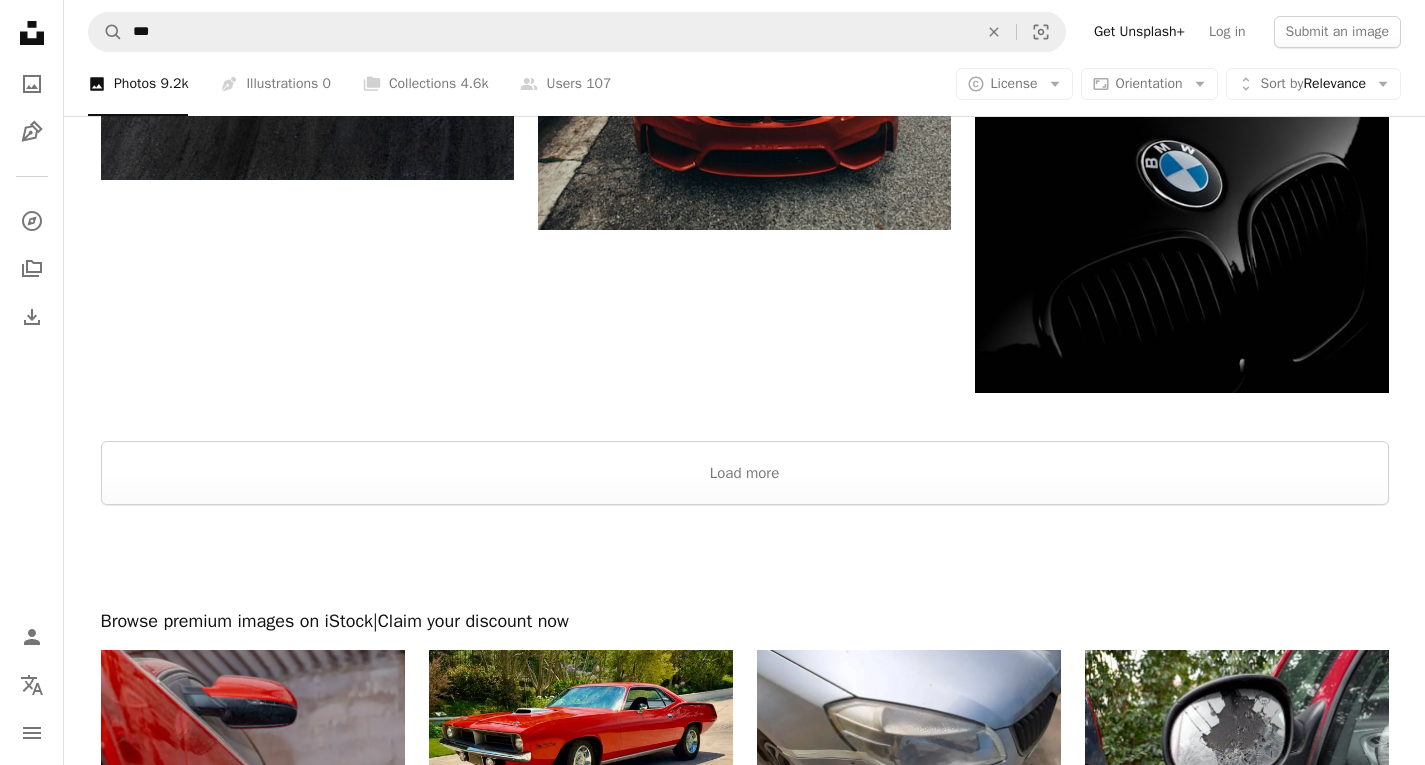 scroll, scrollTop: 3241, scrollLeft: 0, axis: vertical 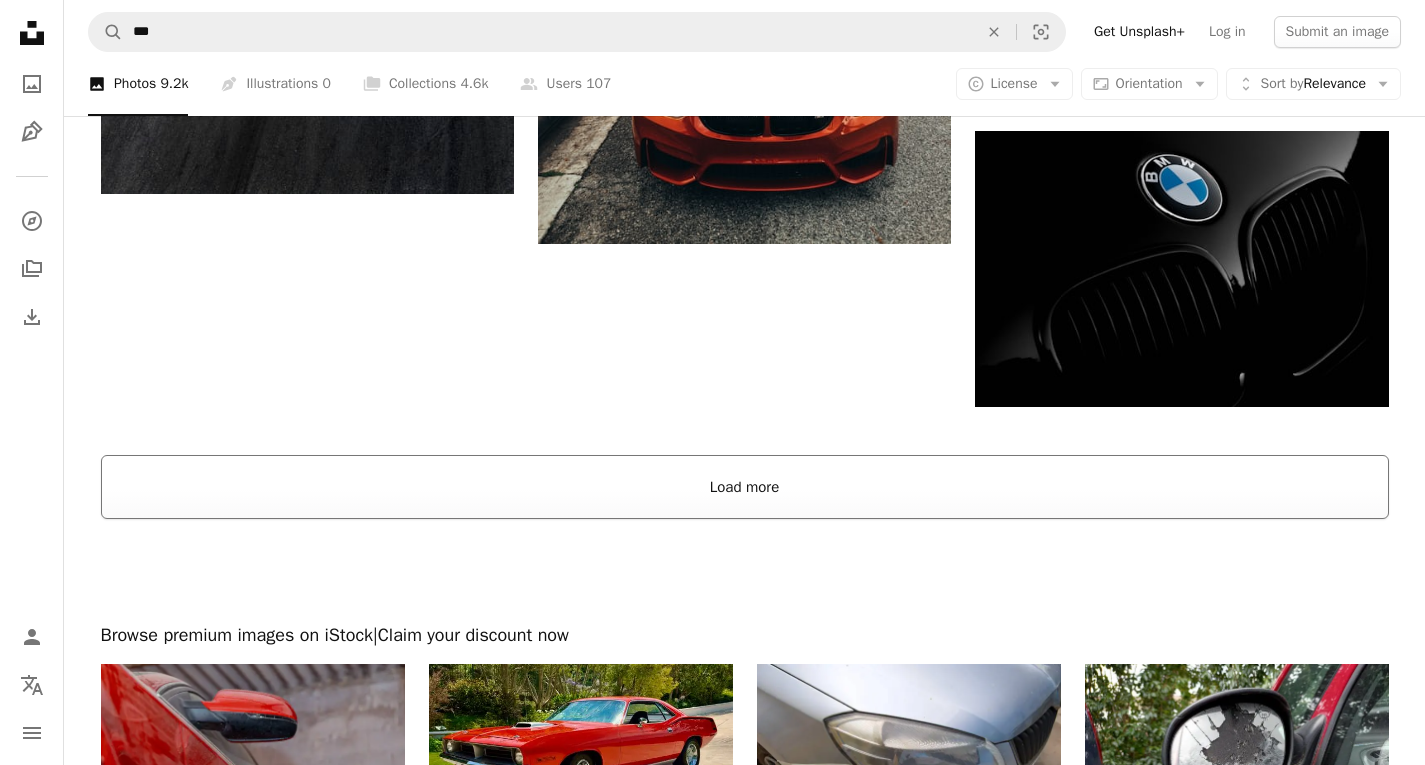 click on "Load more" at bounding box center [745, 487] 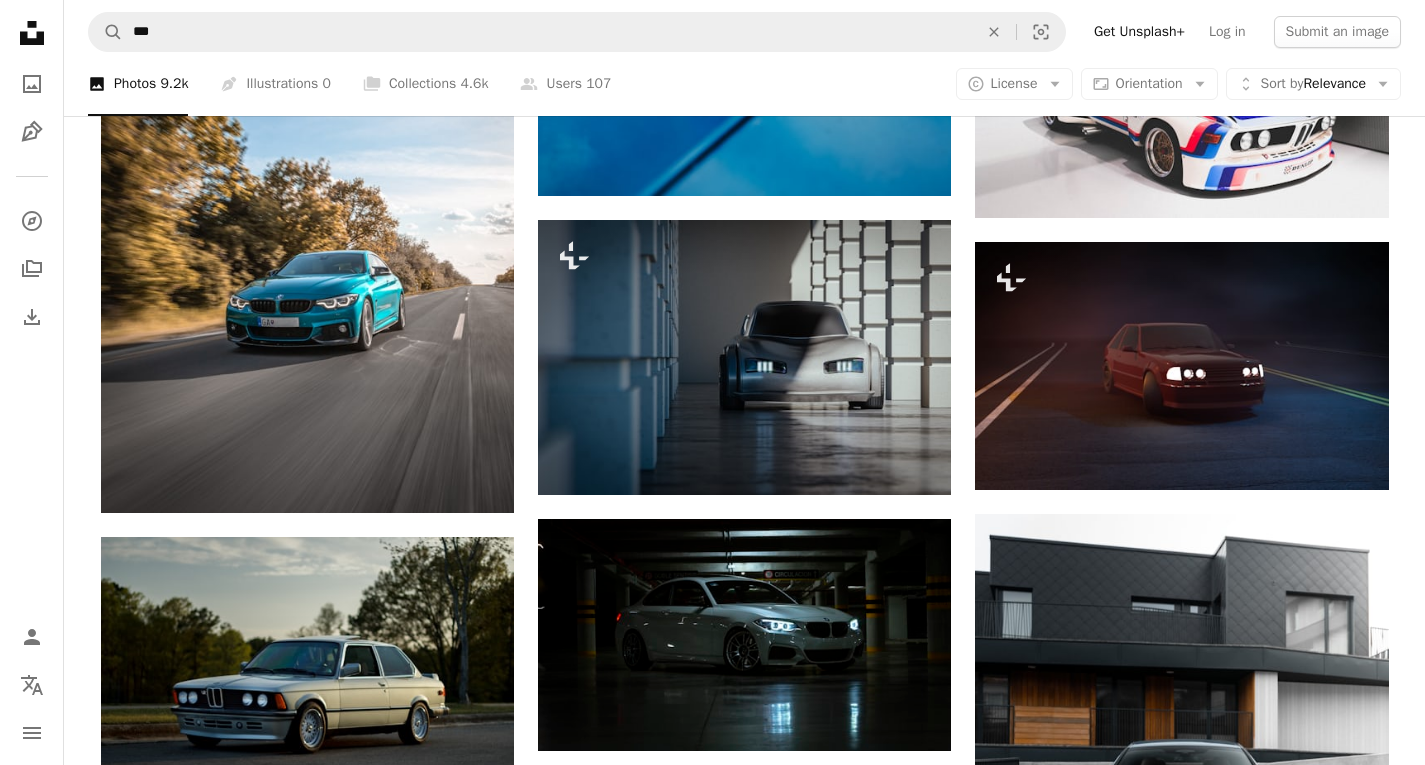 scroll, scrollTop: 11901, scrollLeft: 0, axis: vertical 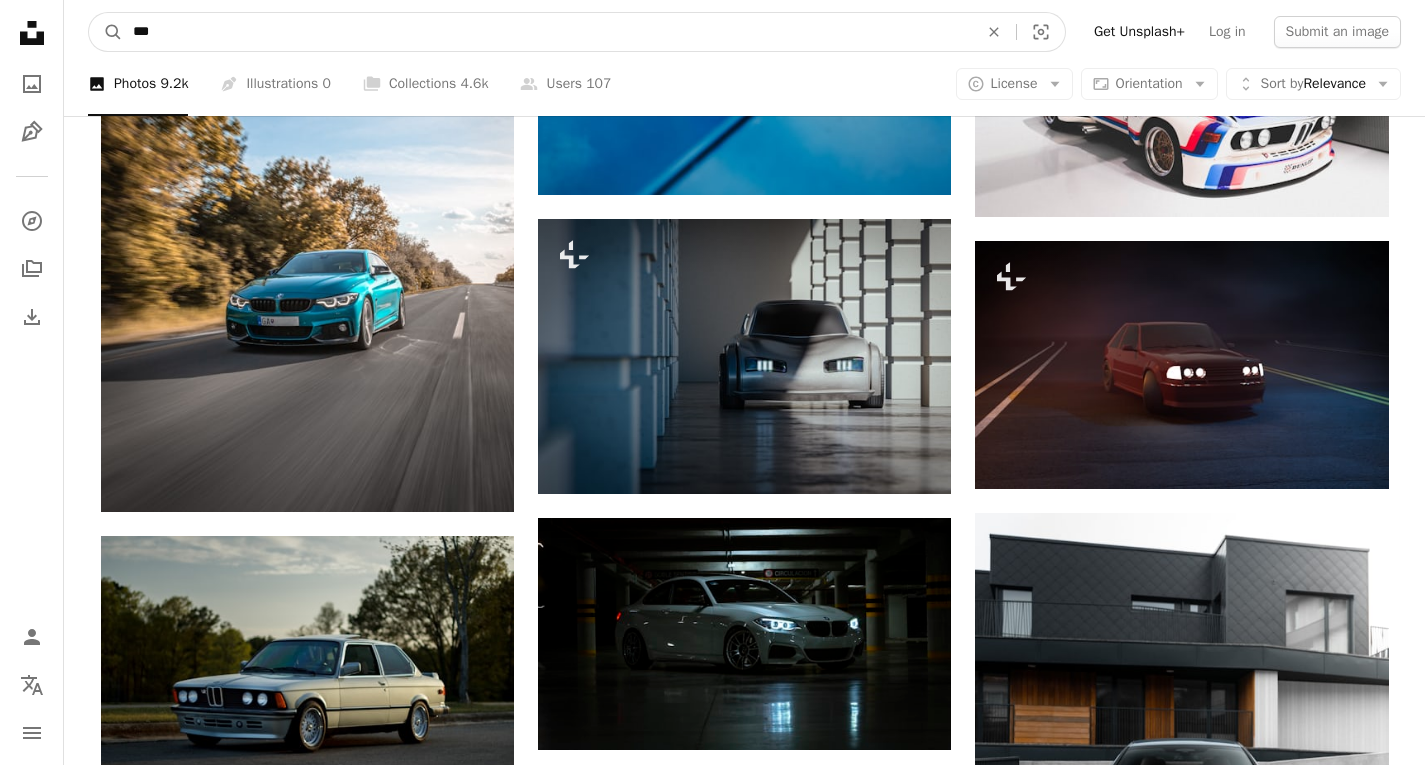 click on "***" at bounding box center (547, 32) 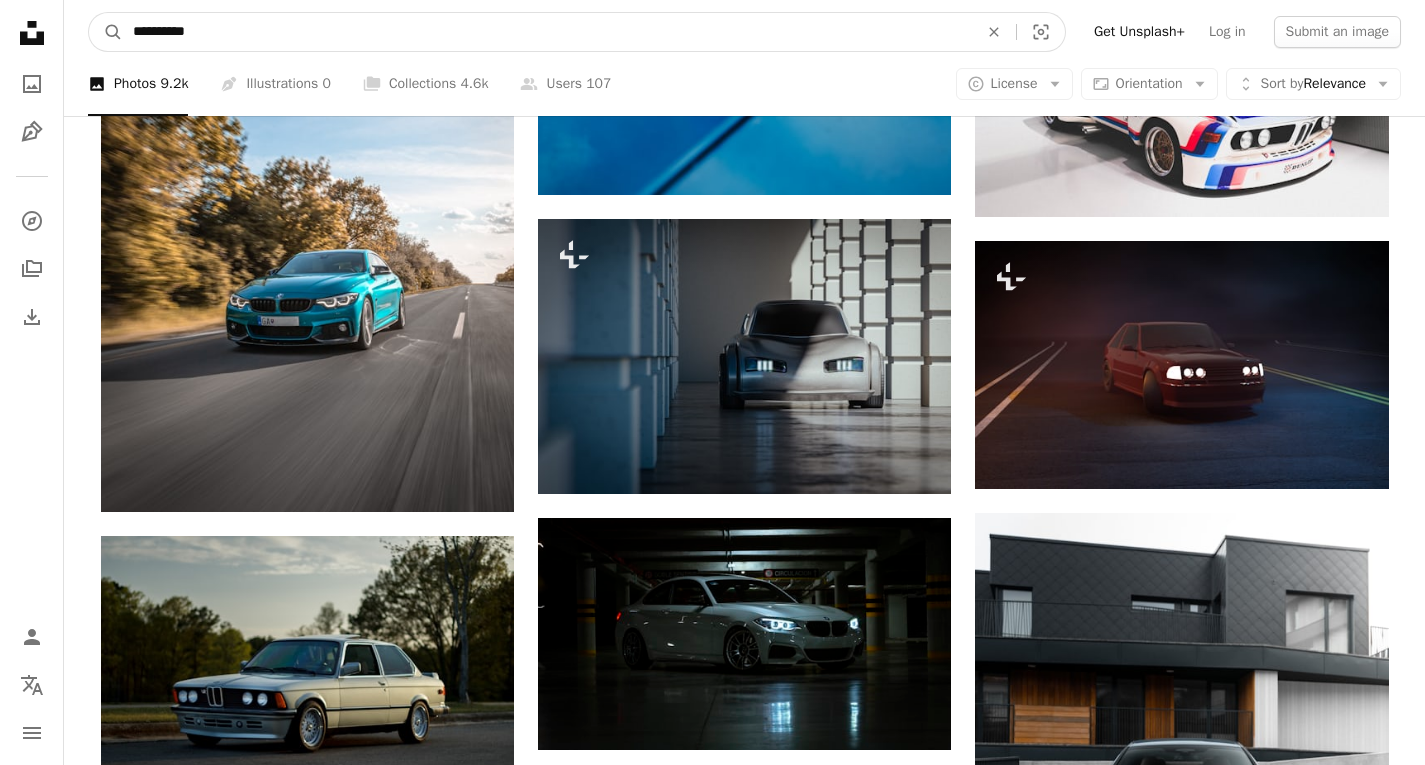 type on "**********" 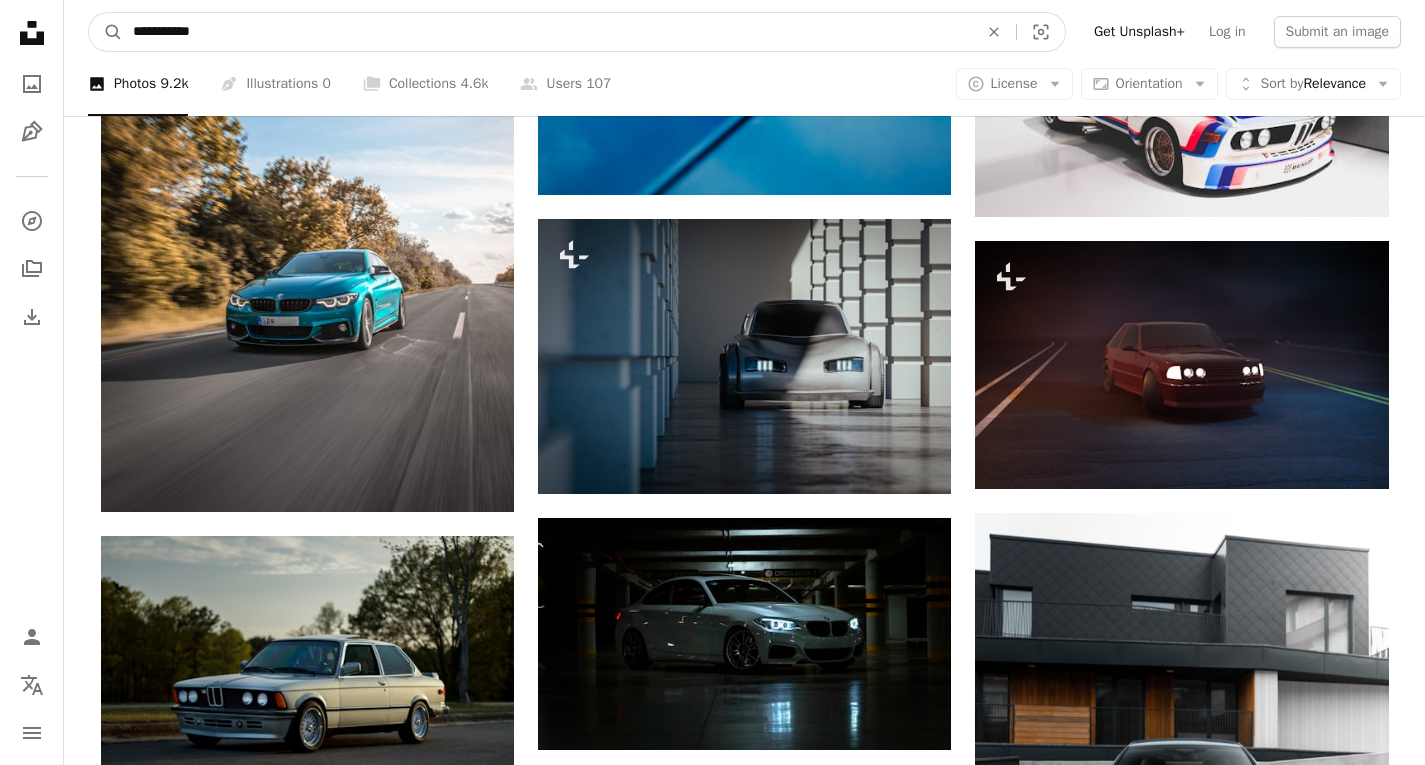 click on "A magnifying glass" at bounding box center [106, 32] 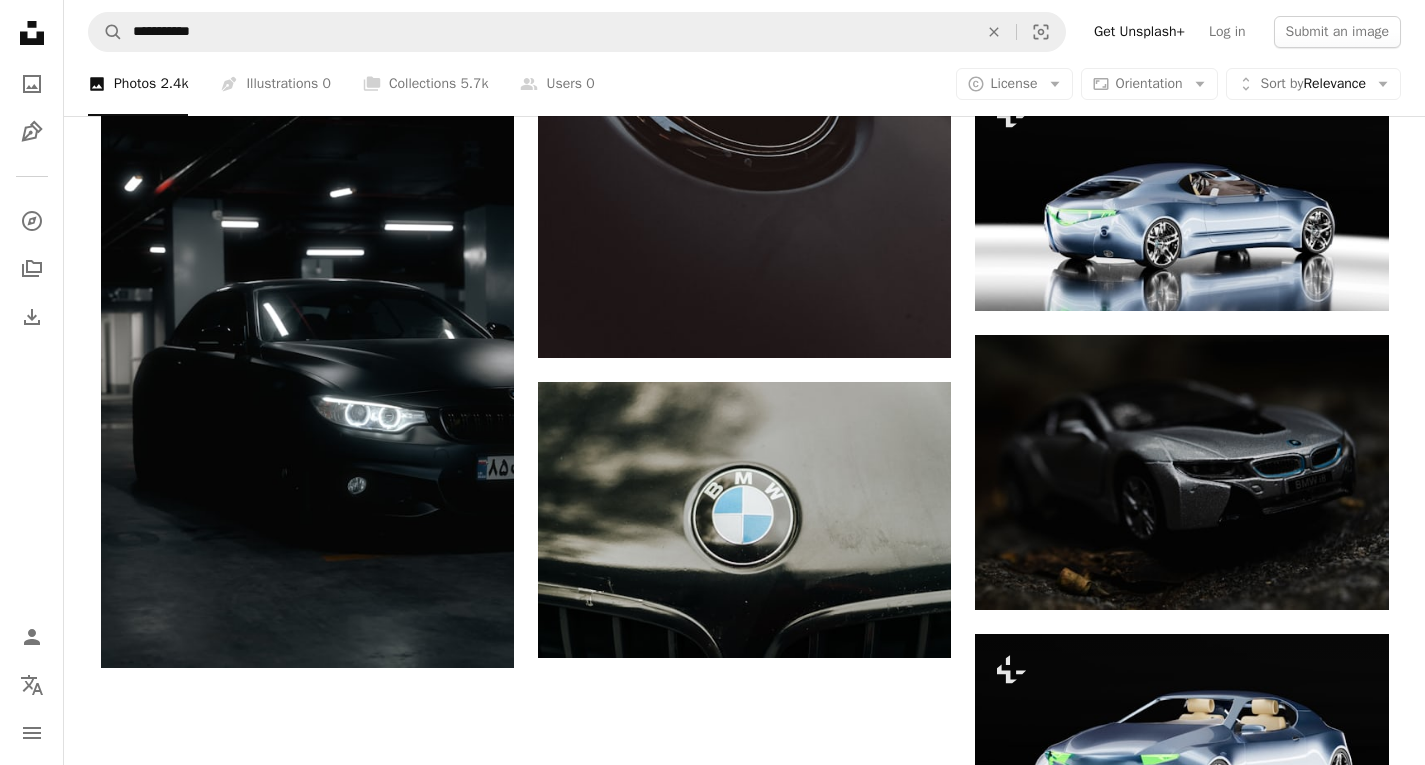 scroll, scrollTop: 2693, scrollLeft: 0, axis: vertical 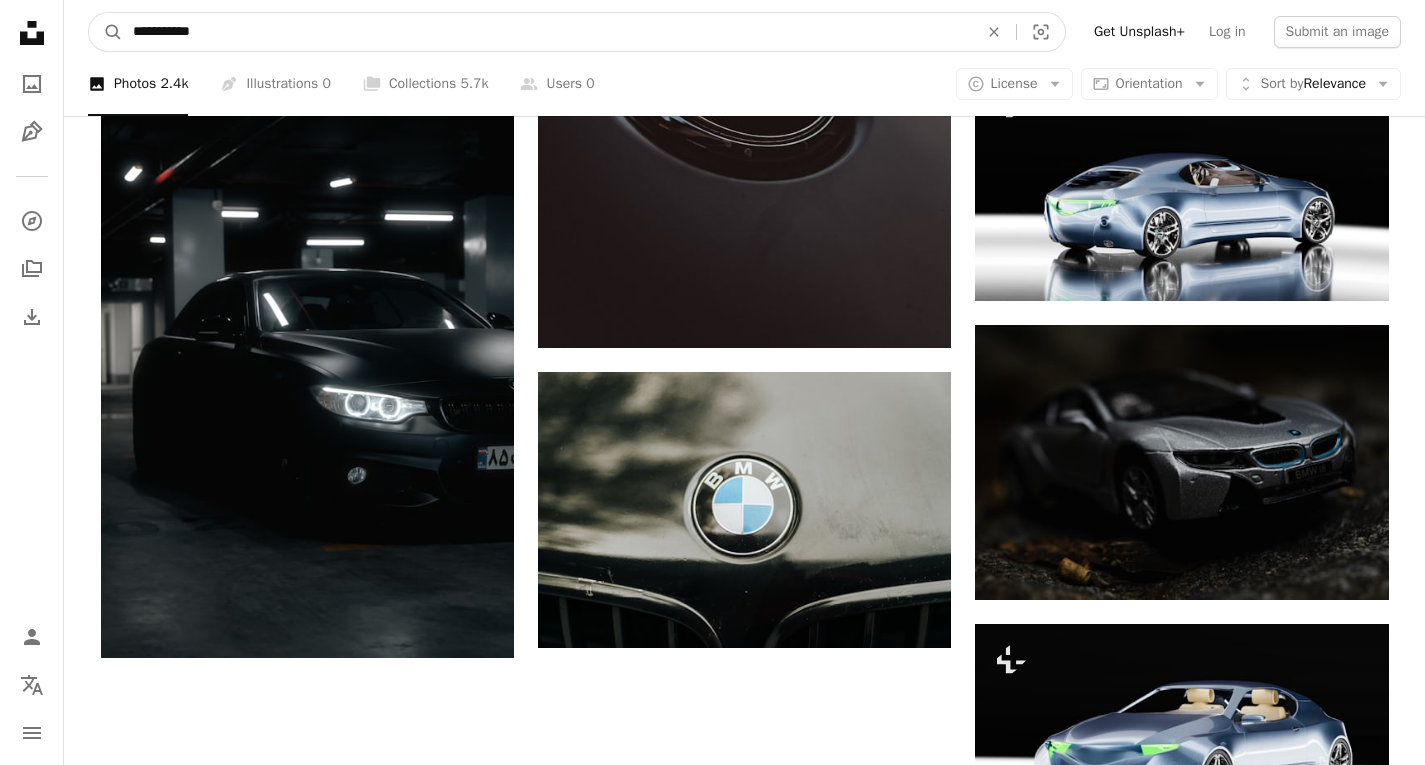 click on "**********" at bounding box center (547, 32) 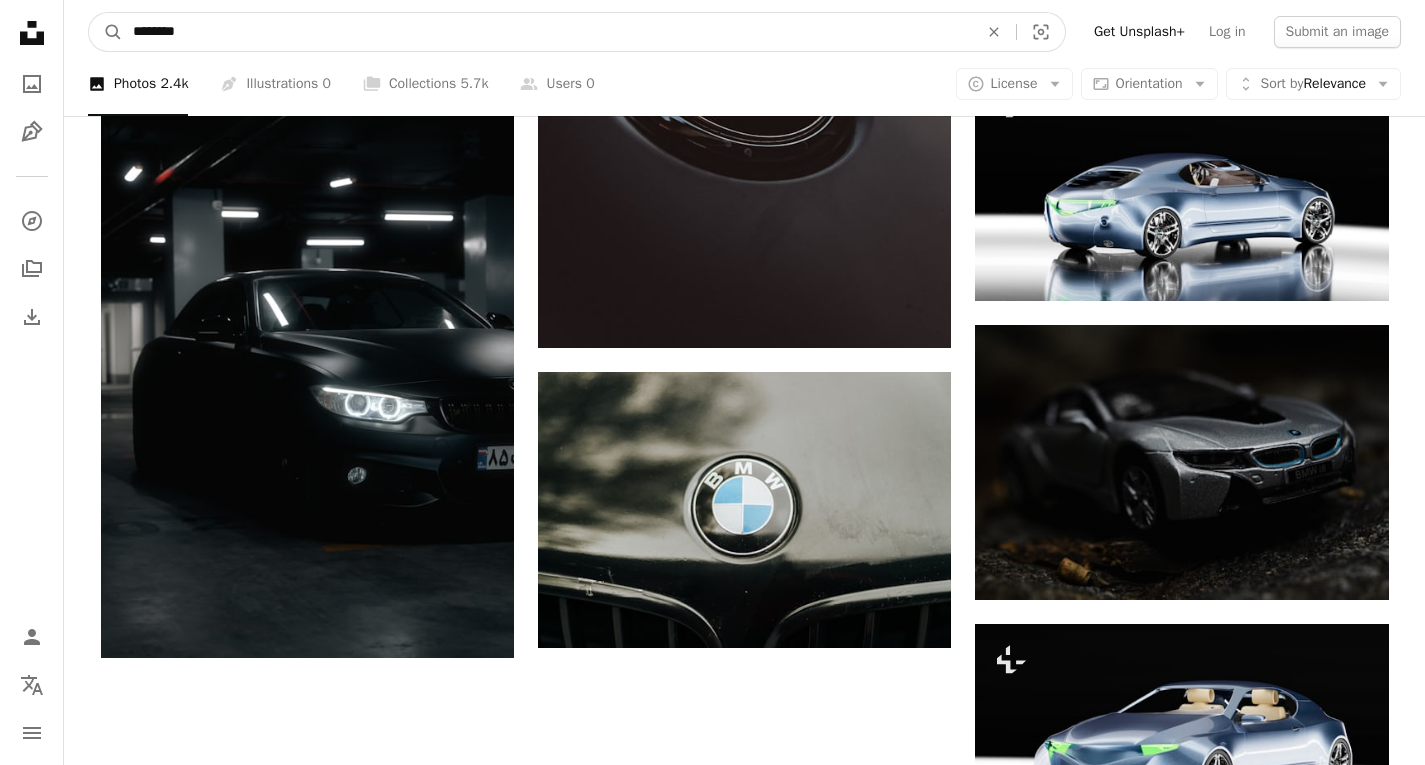 type on "******" 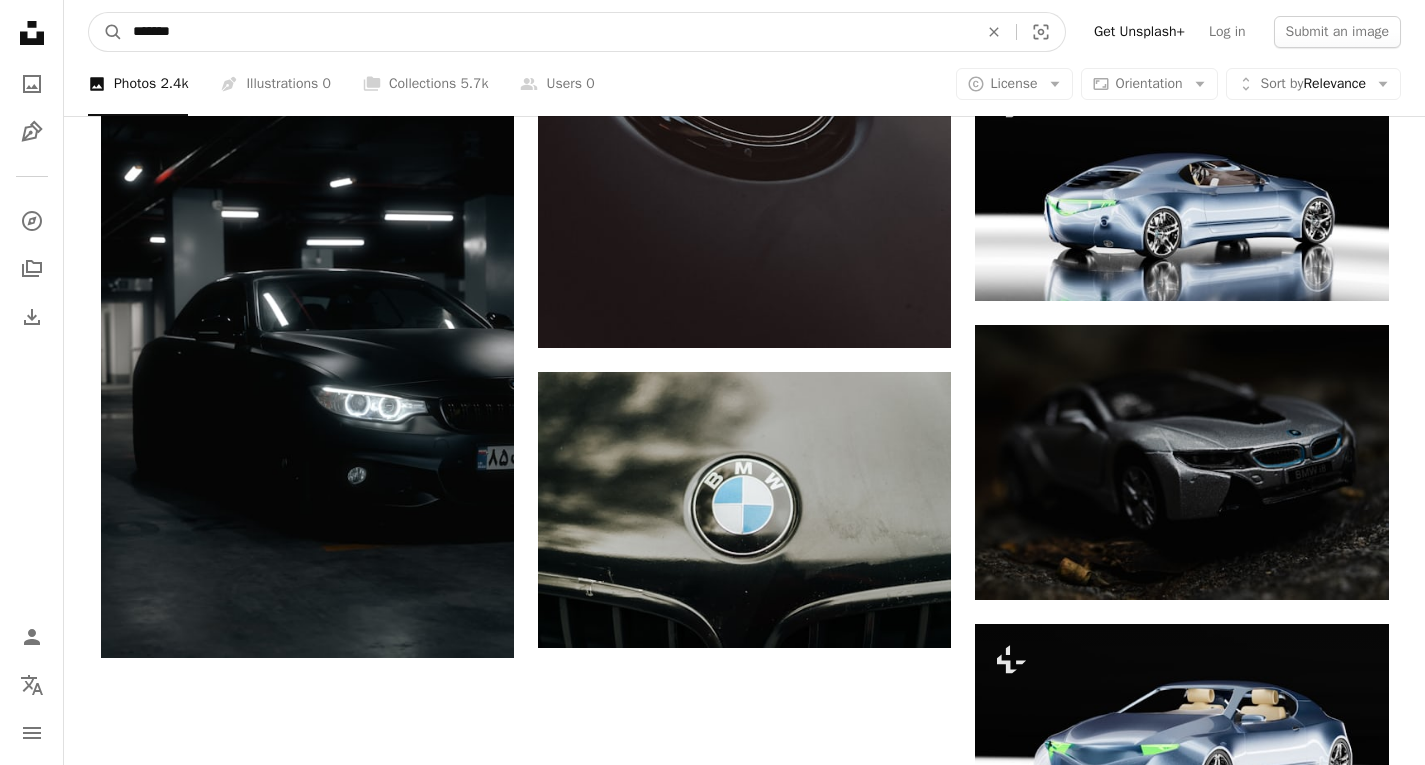 click on "A magnifying glass" at bounding box center [106, 32] 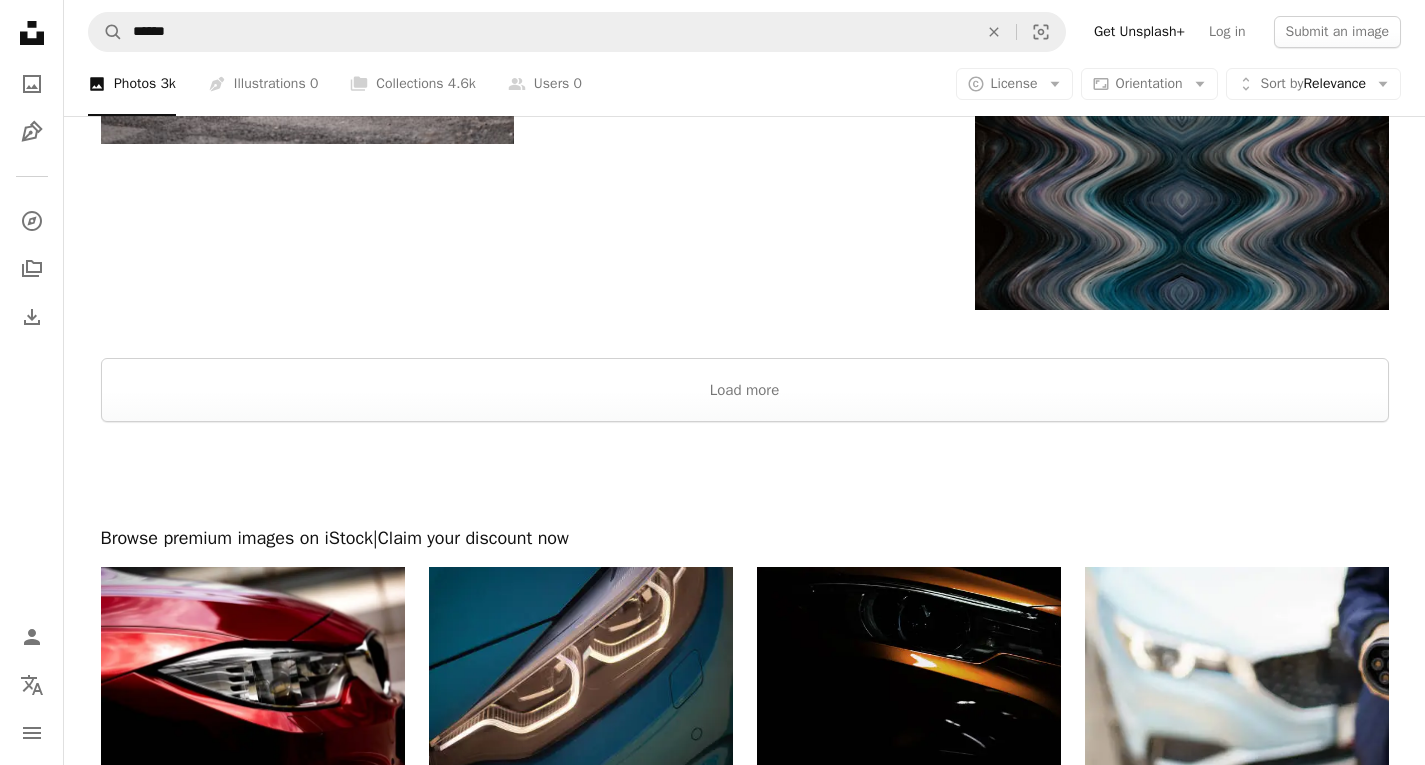 scroll, scrollTop: 3973, scrollLeft: 0, axis: vertical 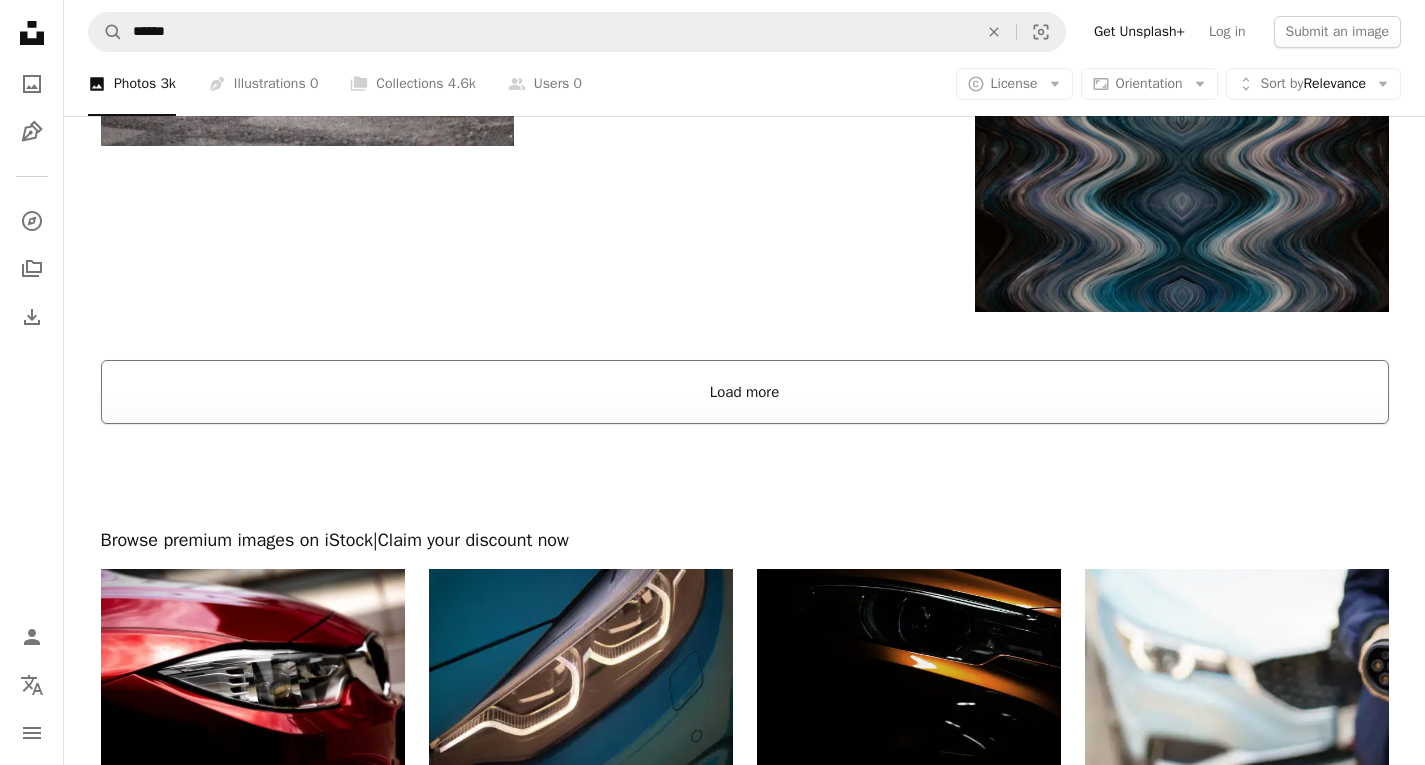 click on "Load more" at bounding box center (745, 392) 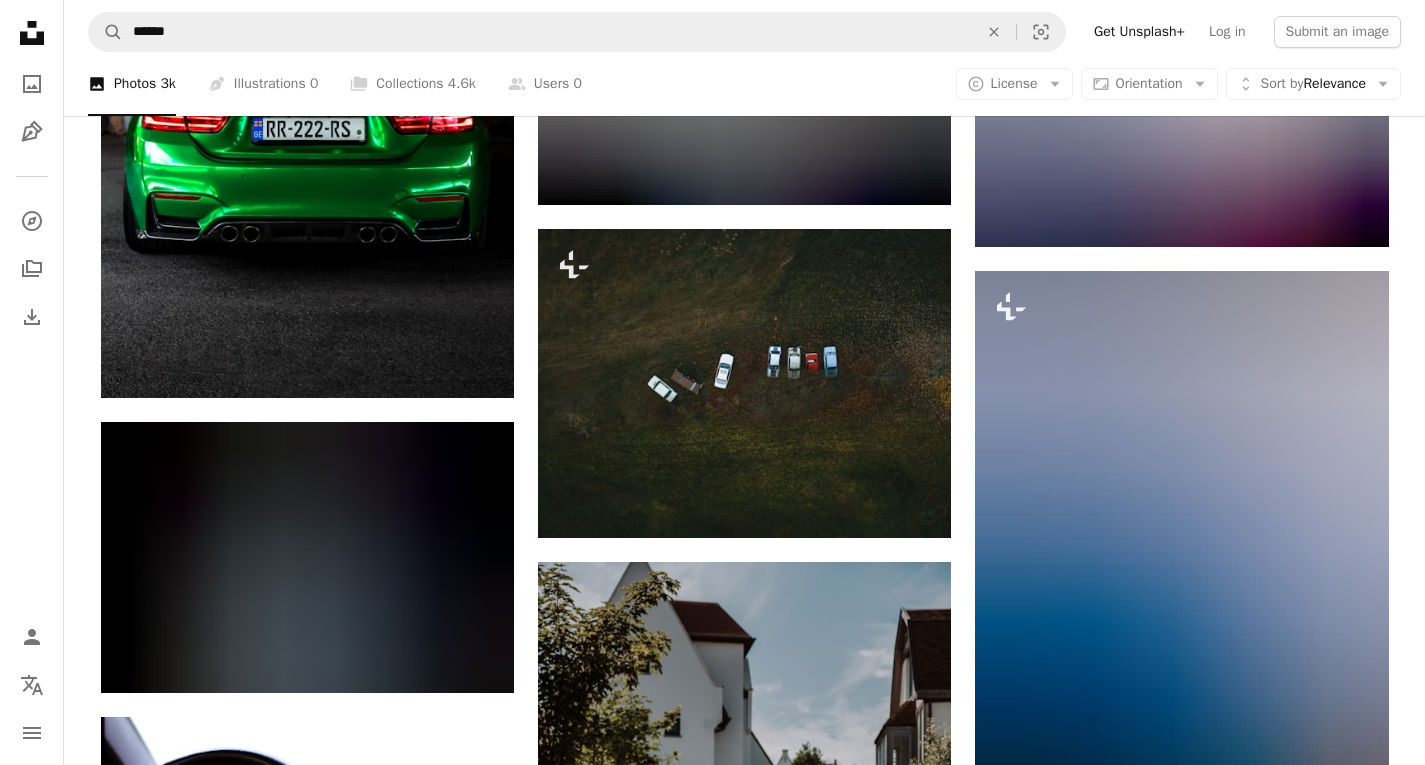 scroll, scrollTop: 12081, scrollLeft: 0, axis: vertical 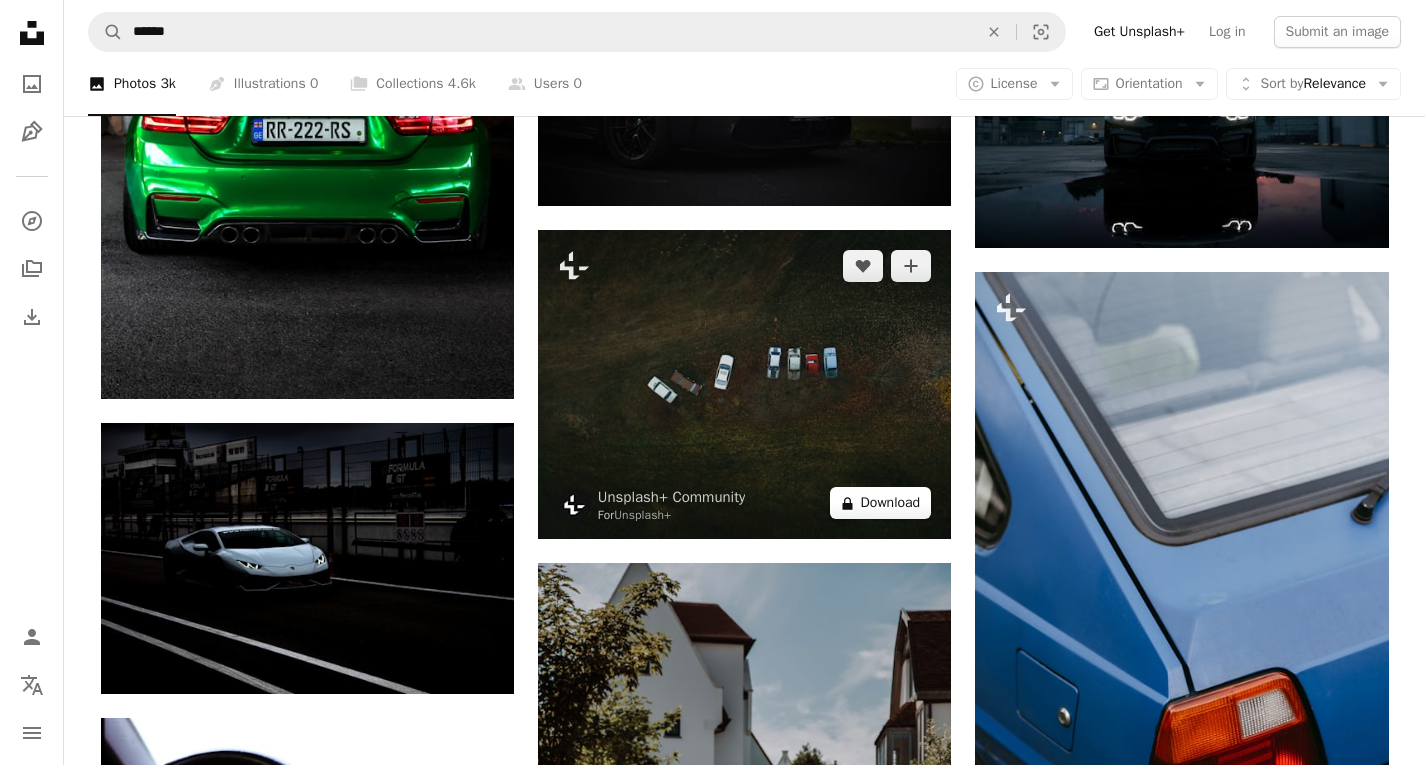click on "A lock Download" at bounding box center [881, 503] 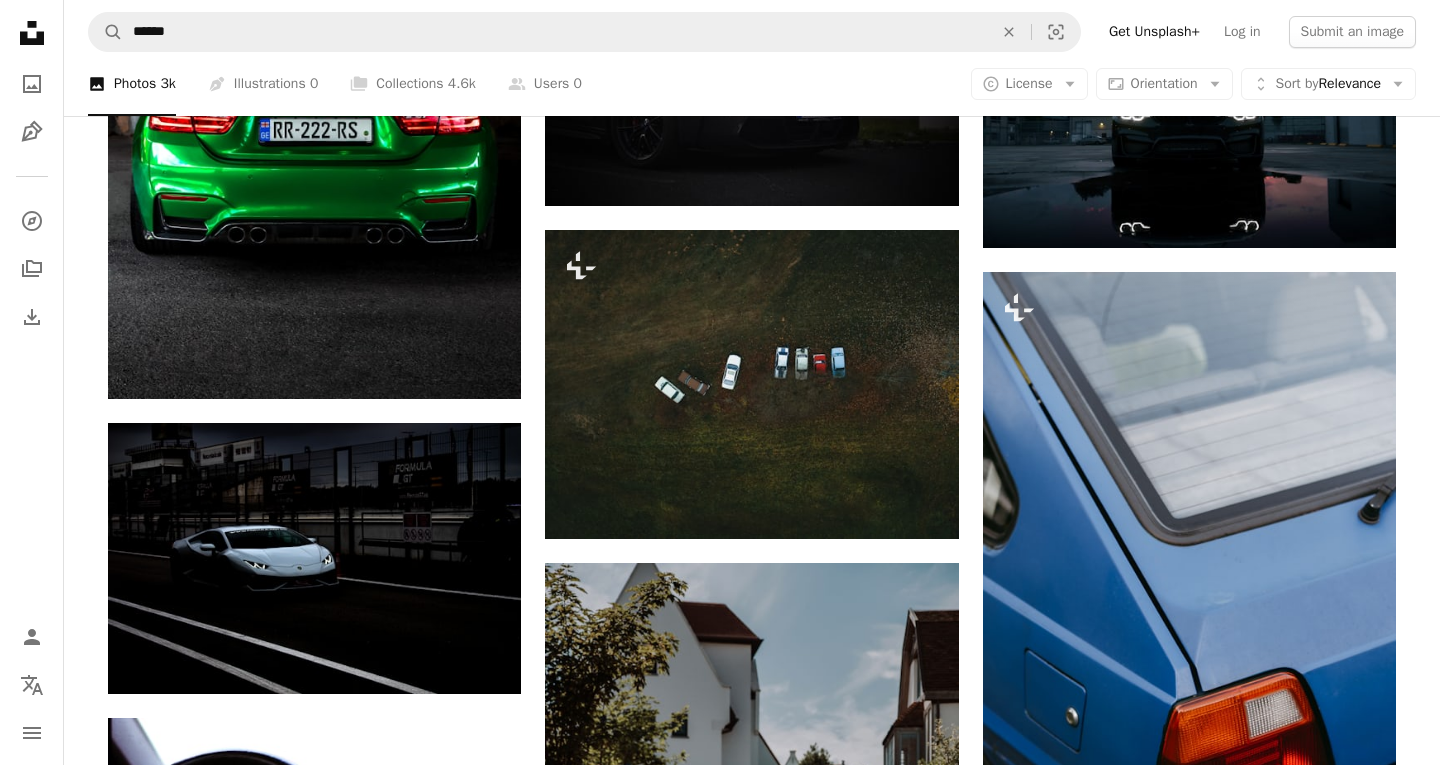 click on "An X shape Premium, ready to use images. Get unlimited access. A plus sign Members-only content added monthly A plus sign Unlimited royalty-free downloads A plus sign Illustrations  New A plus sign Enhanced legal protections yearly 66%  off monthly $12   $4 USD per month * Get  Unsplash+ * When paid annually, billed upfront  $48 Taxes where applicable. Renews automatically. Cancel anytime." at bounding box center [720, 6062] 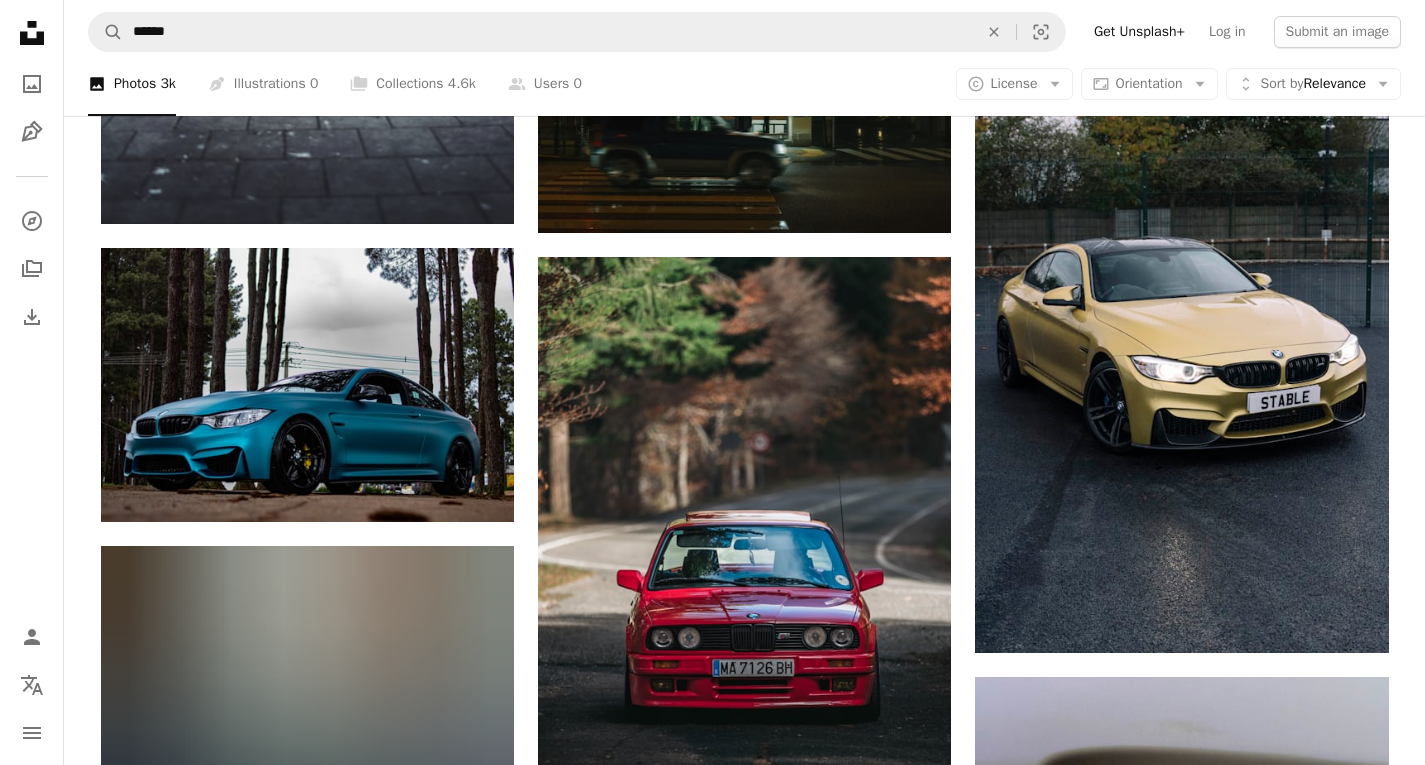 scroll, scrollTop: 38535, scrollLeft: 0, axis: vertical 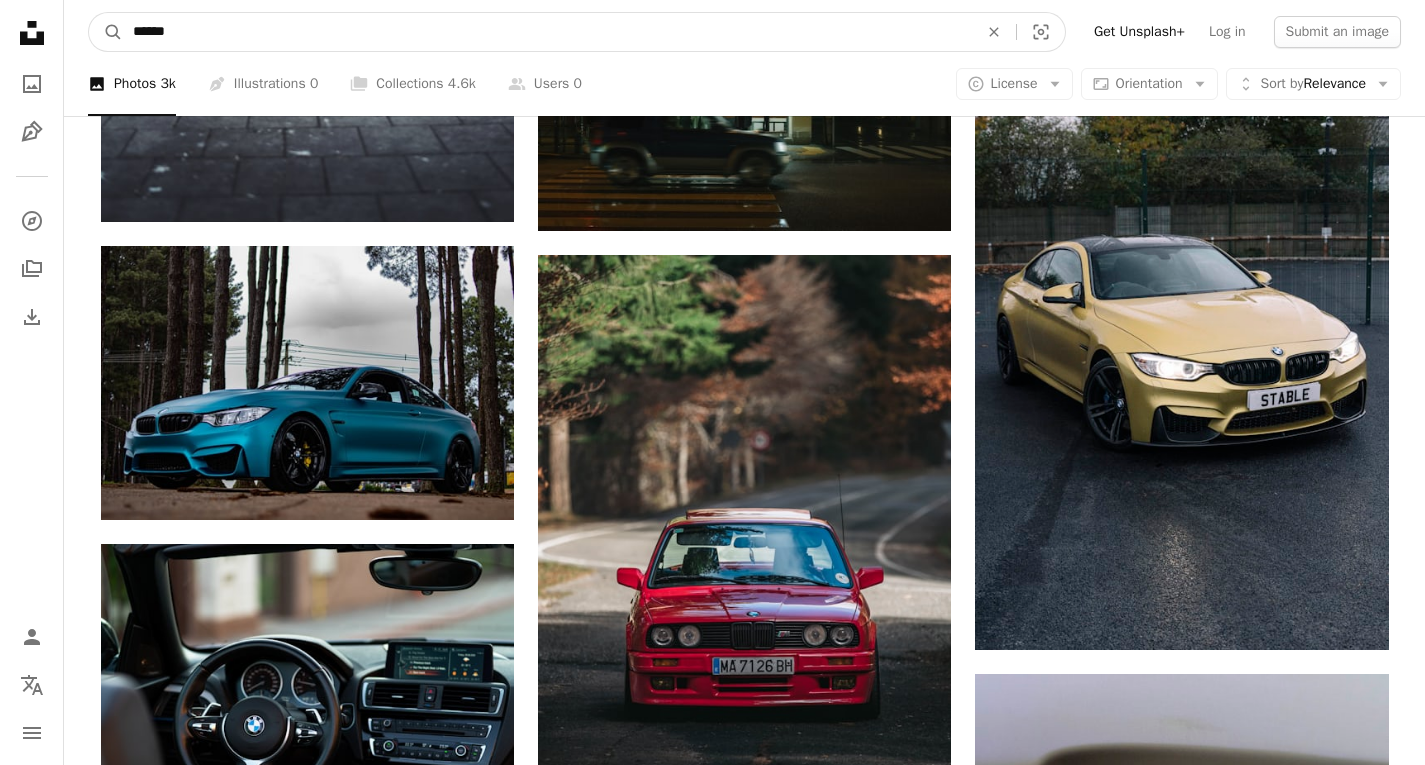 click on "******" at bounding box center (547, 32) 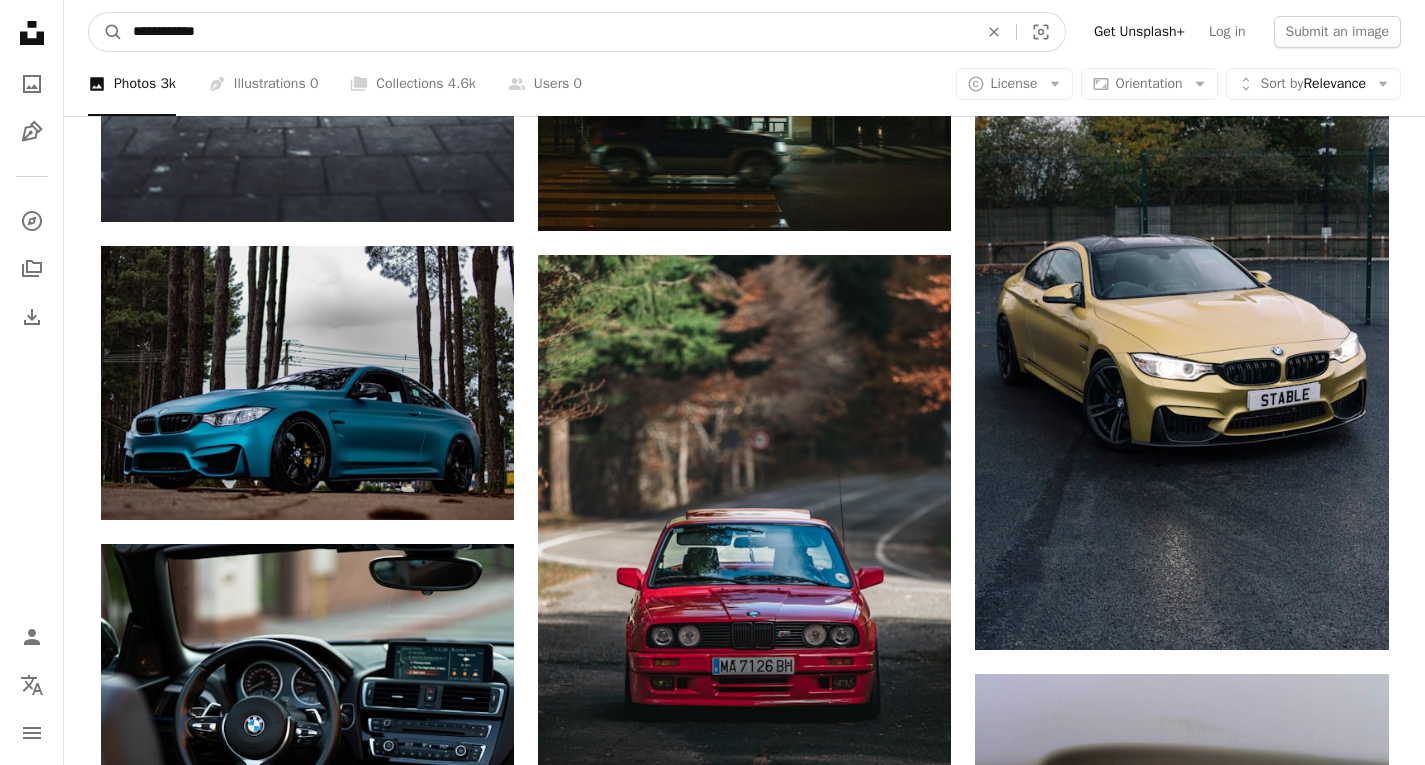 type on "**********" 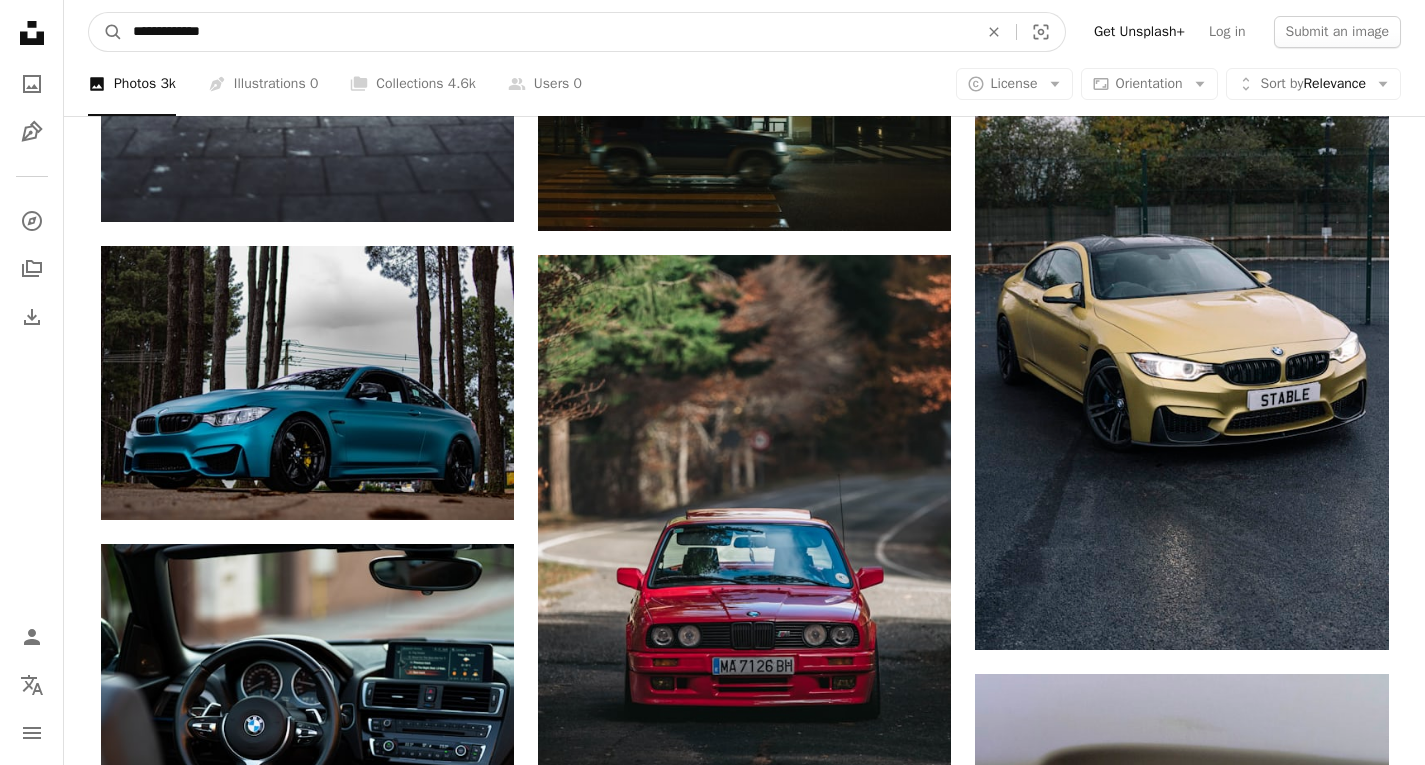 click on "A magnifying glass" at bounding box center (106, 32) 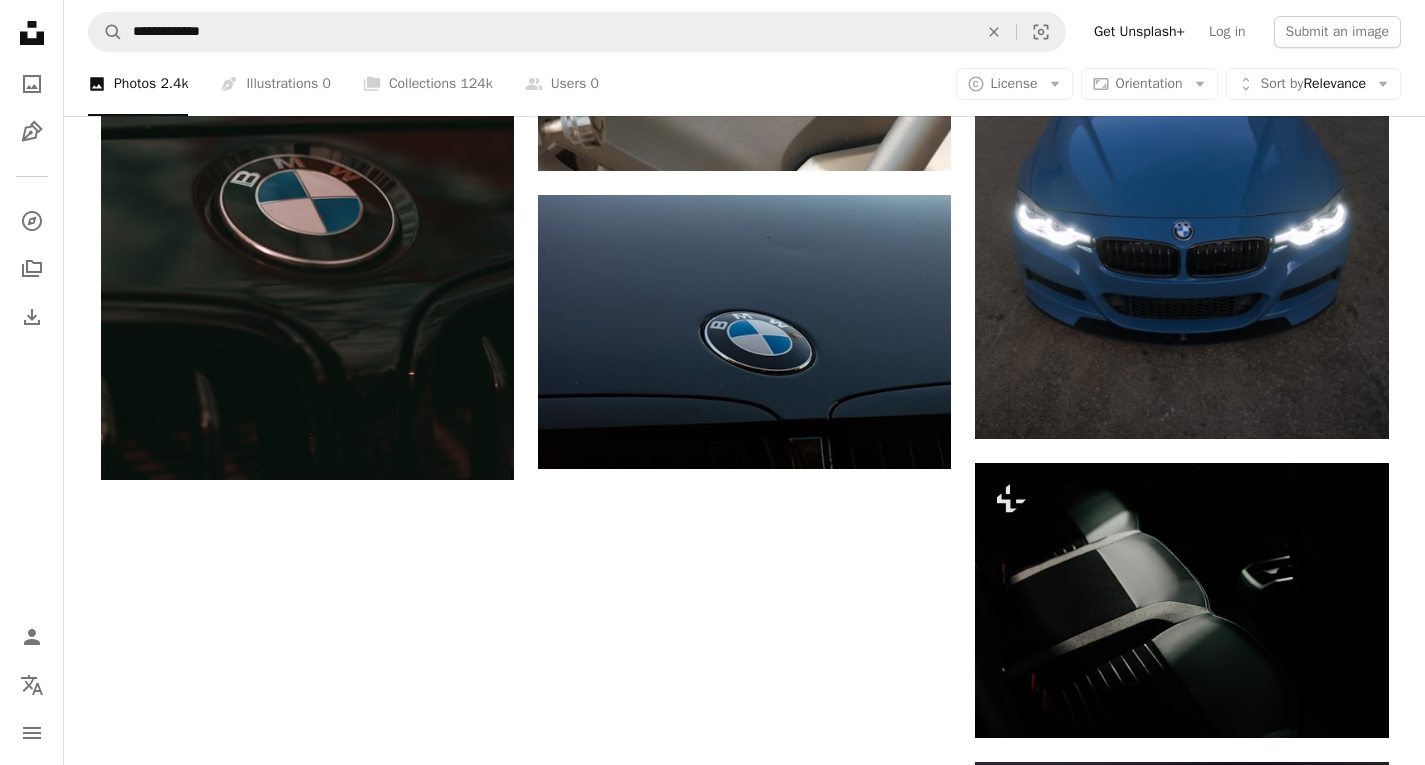 scroll, scrollTop: 2617, scrollLeft: 0, axis: vertical 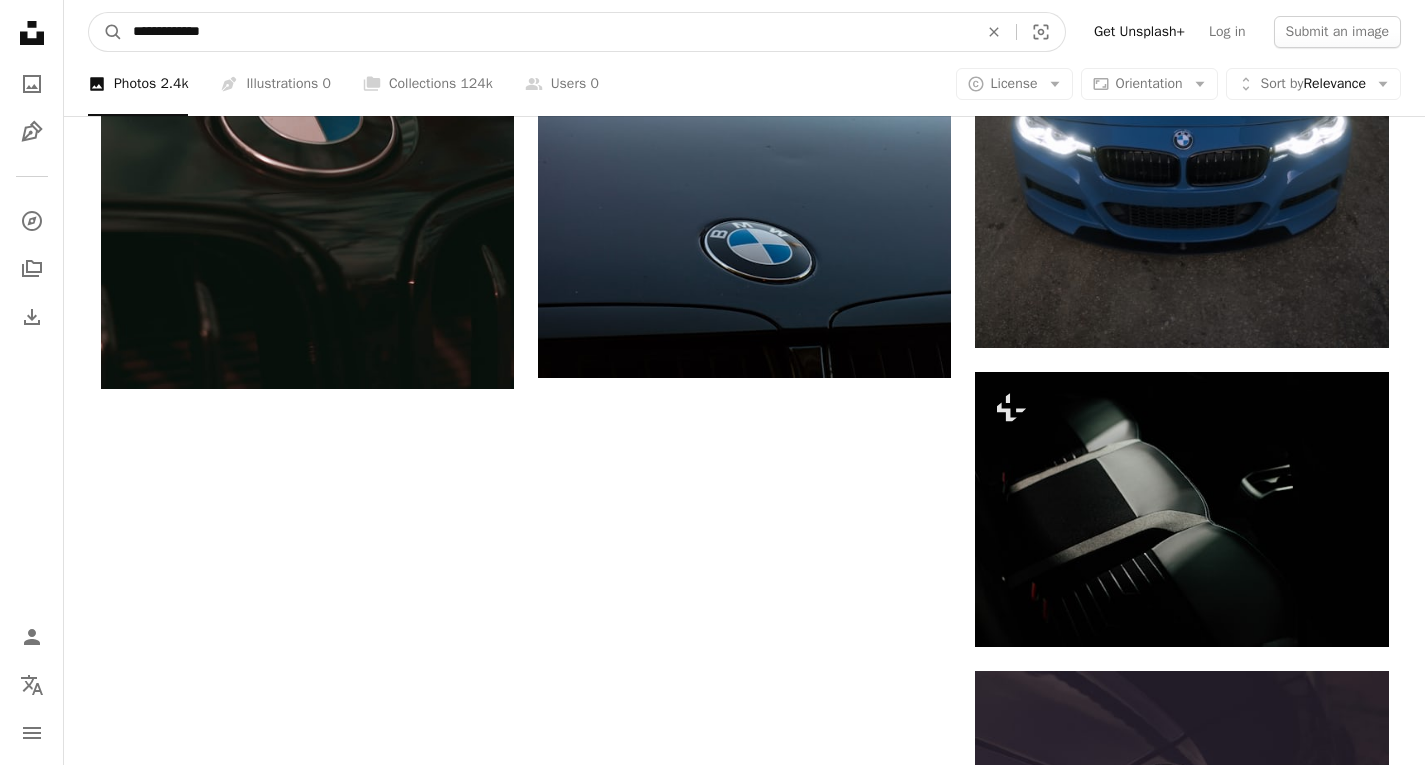click on "**********" at bounding box center (547, 32) 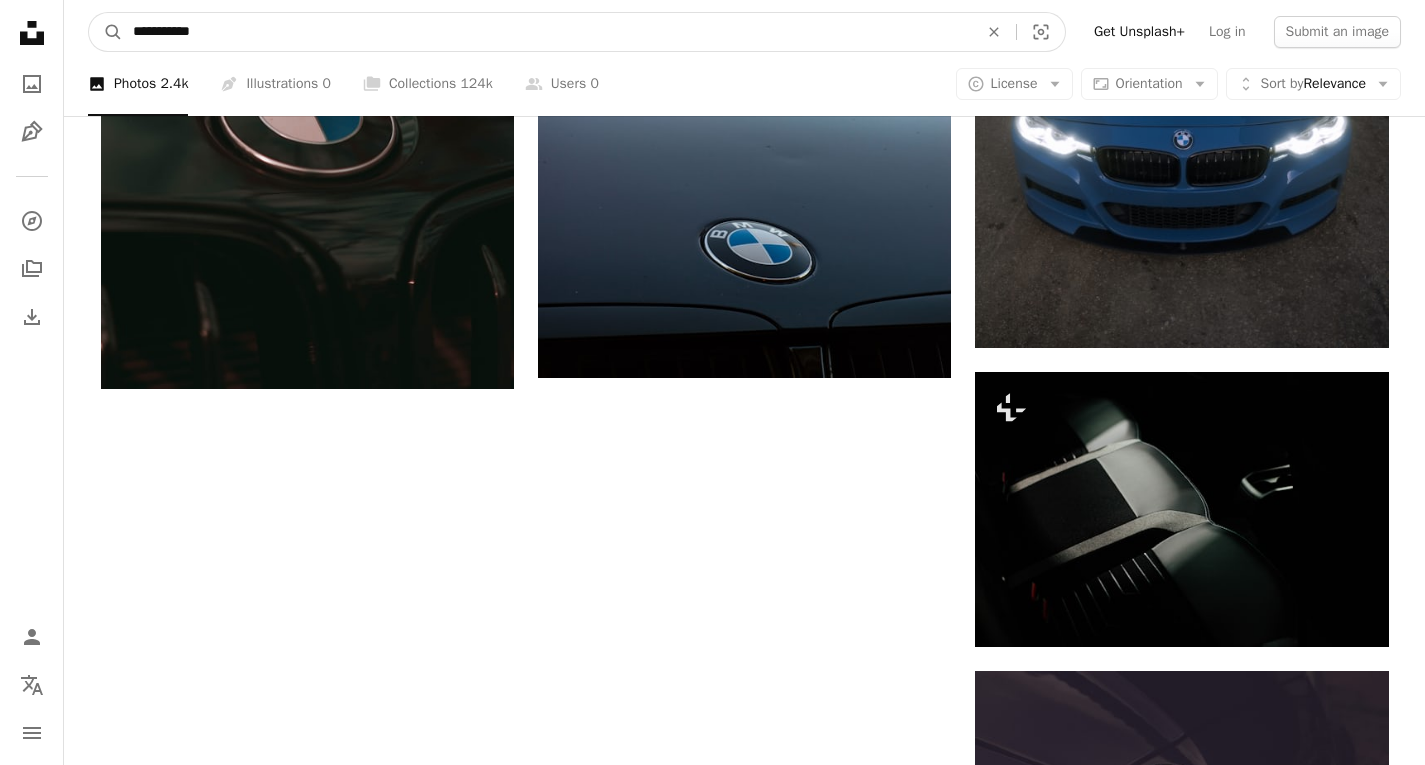type on "**********" 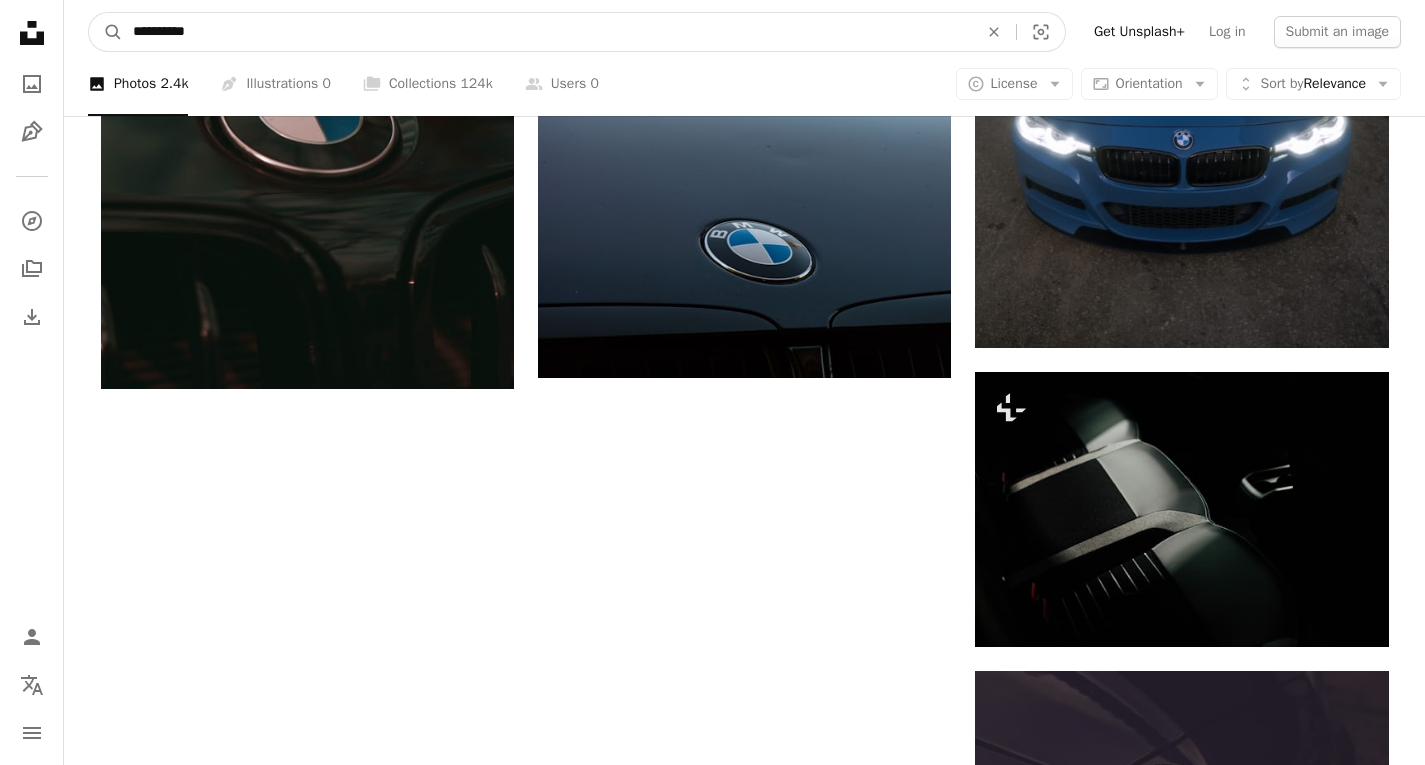 click on "A magnifying glass" at bounding box center [106, 32] 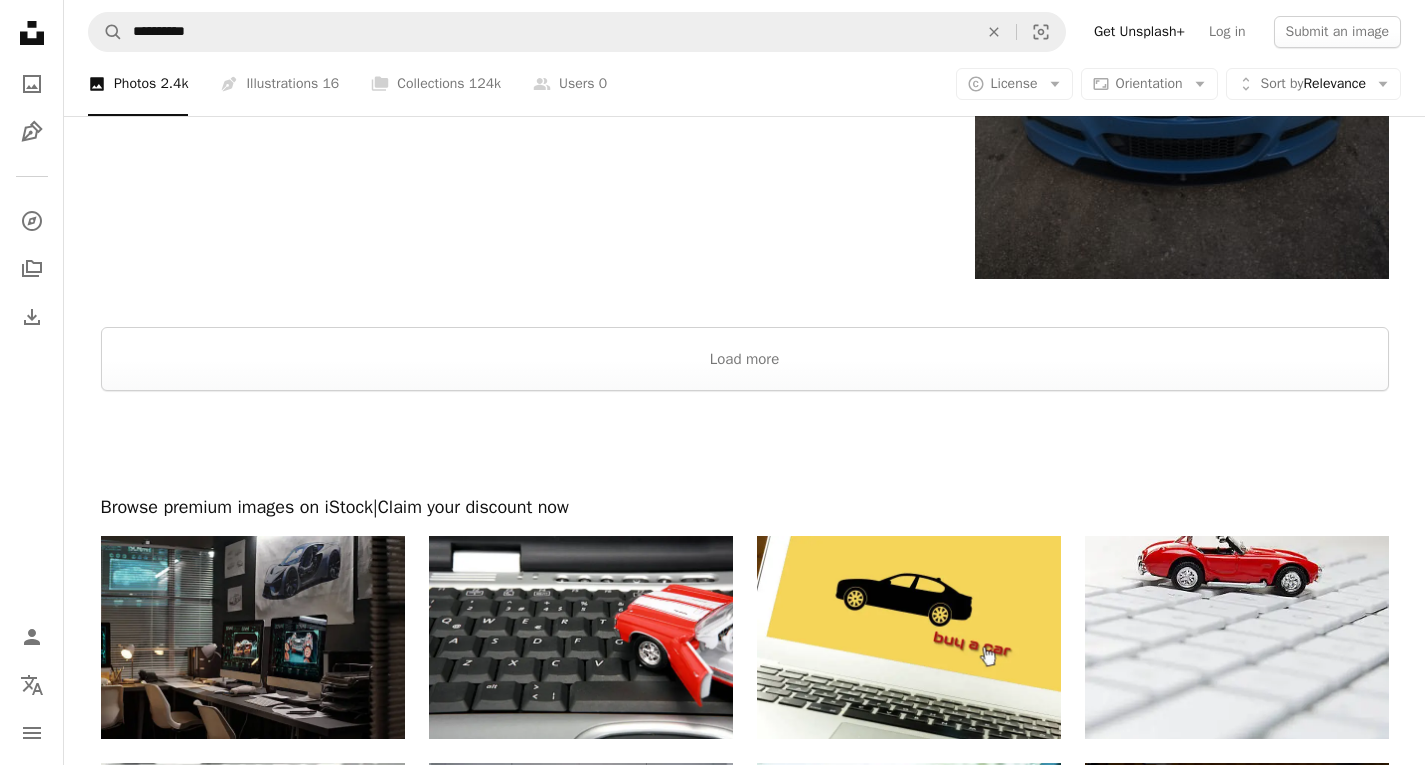 scroll, scrollTop: 4248, scrollLeft: 0, axis: vertical 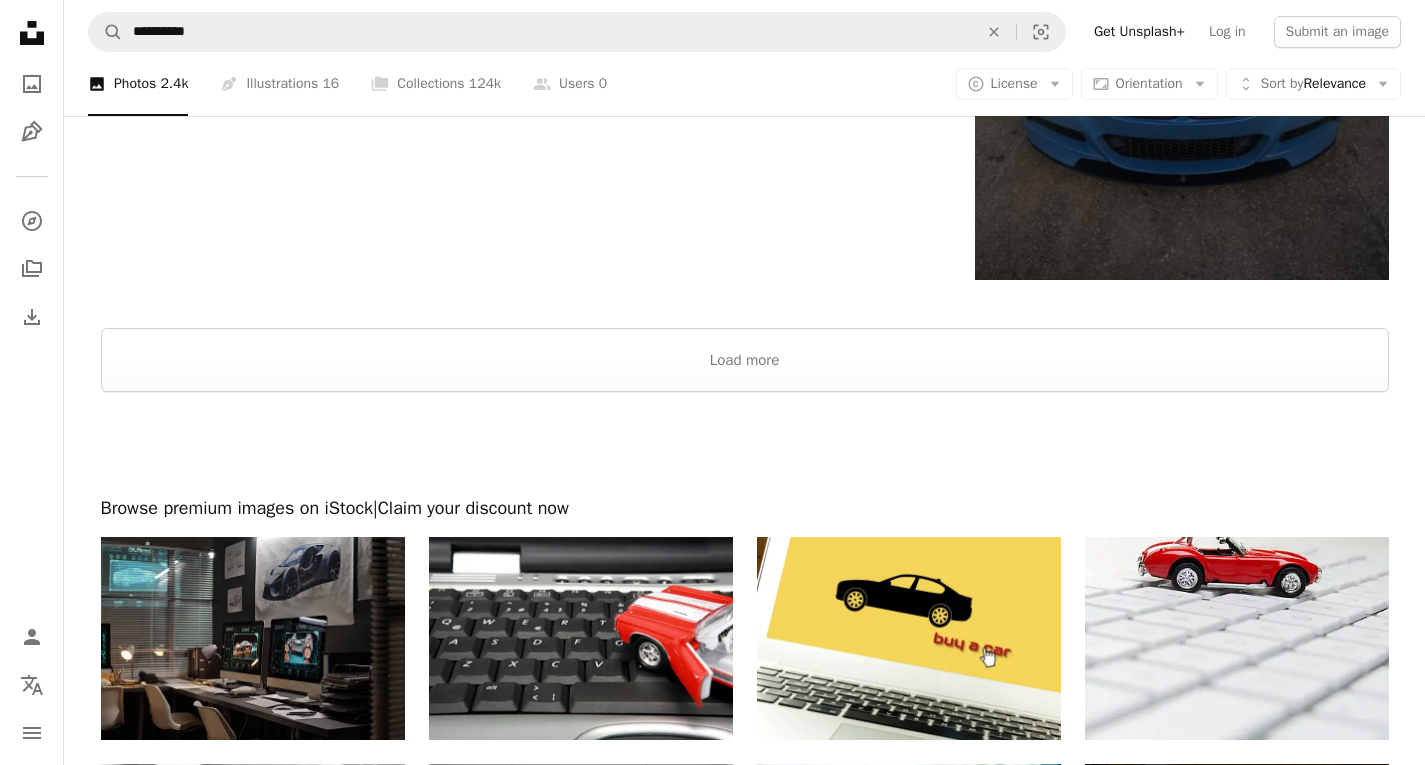 click at bounding box center [744, 304] 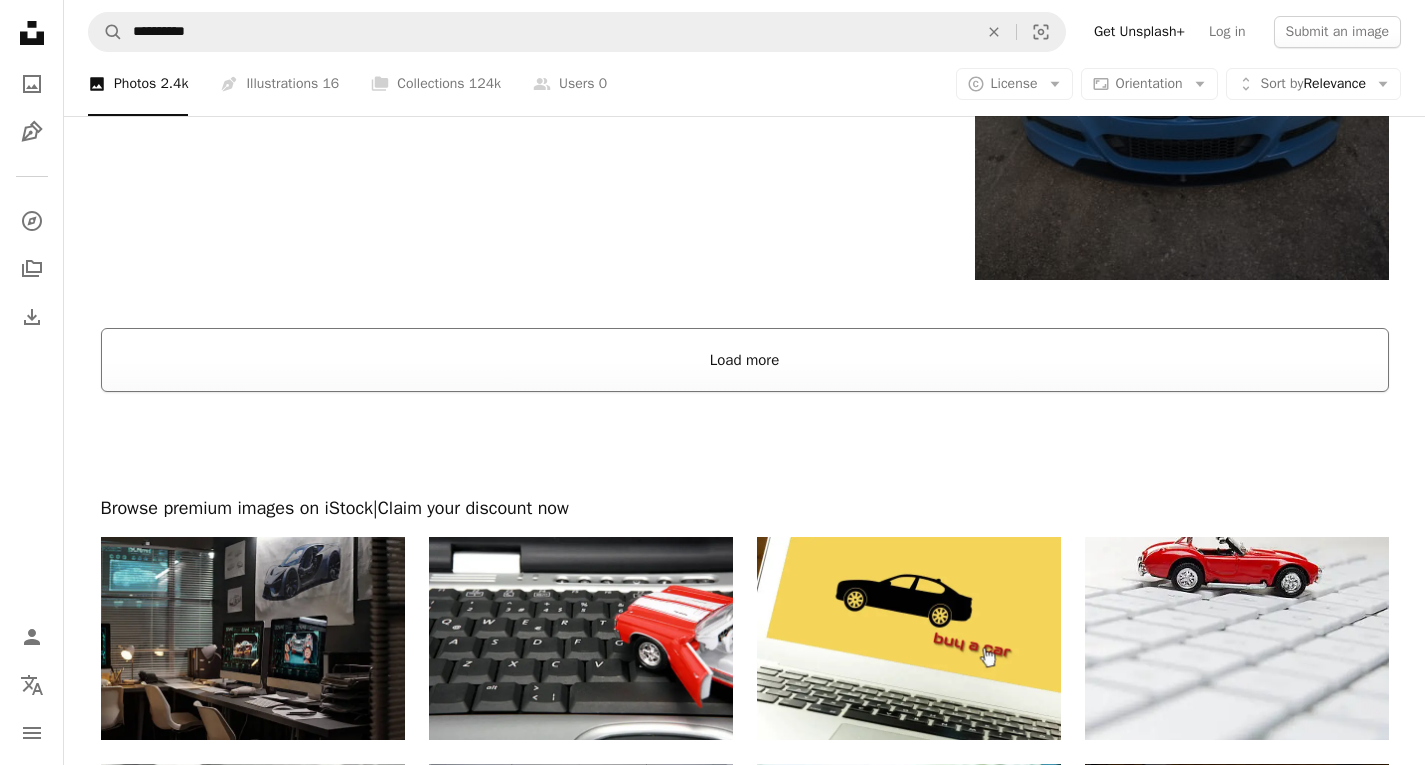 click on "Load more" at bounding box center [745, 360] 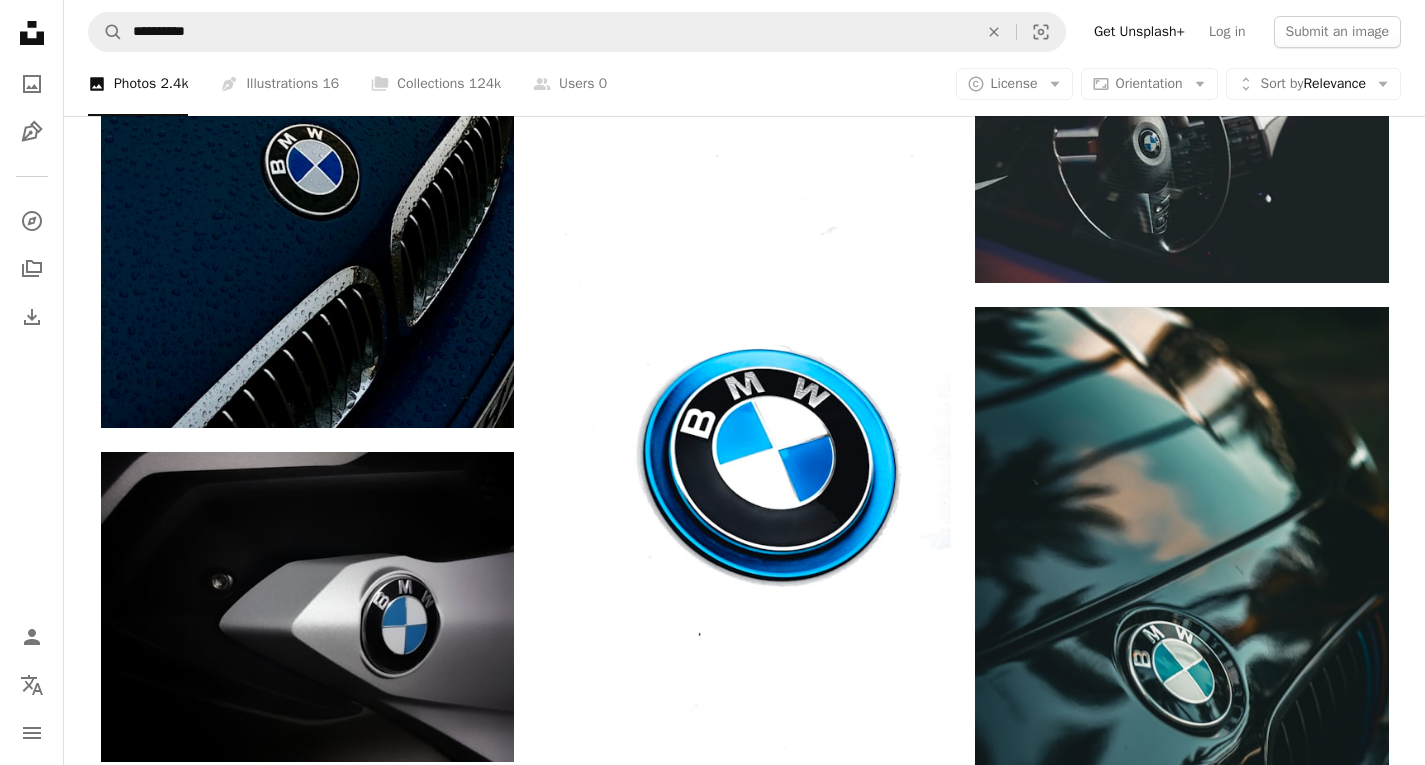 scroll, scrollTop: 10712, scrollLeft: 0, axis: vertical 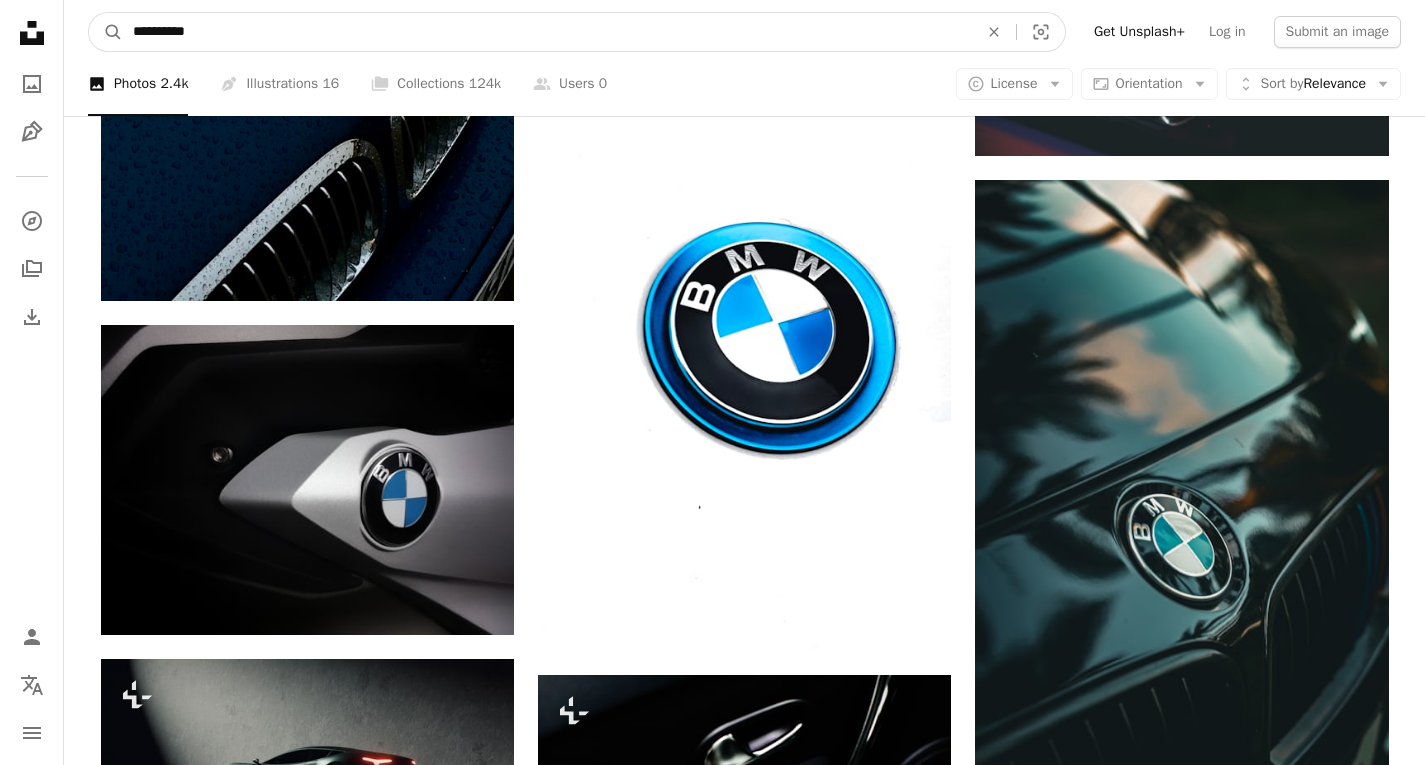 click on "**********" at bounding box center [547, 32] 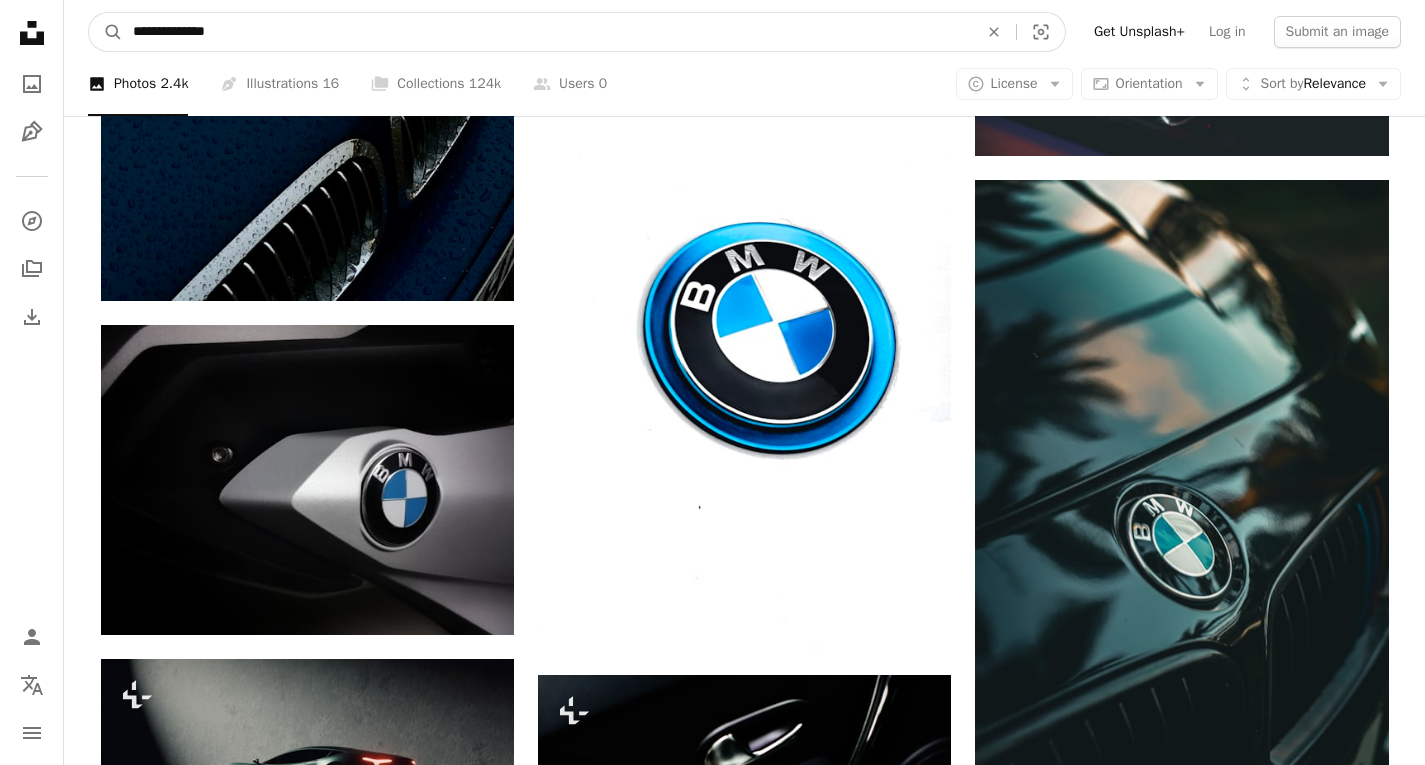 type on "**********" 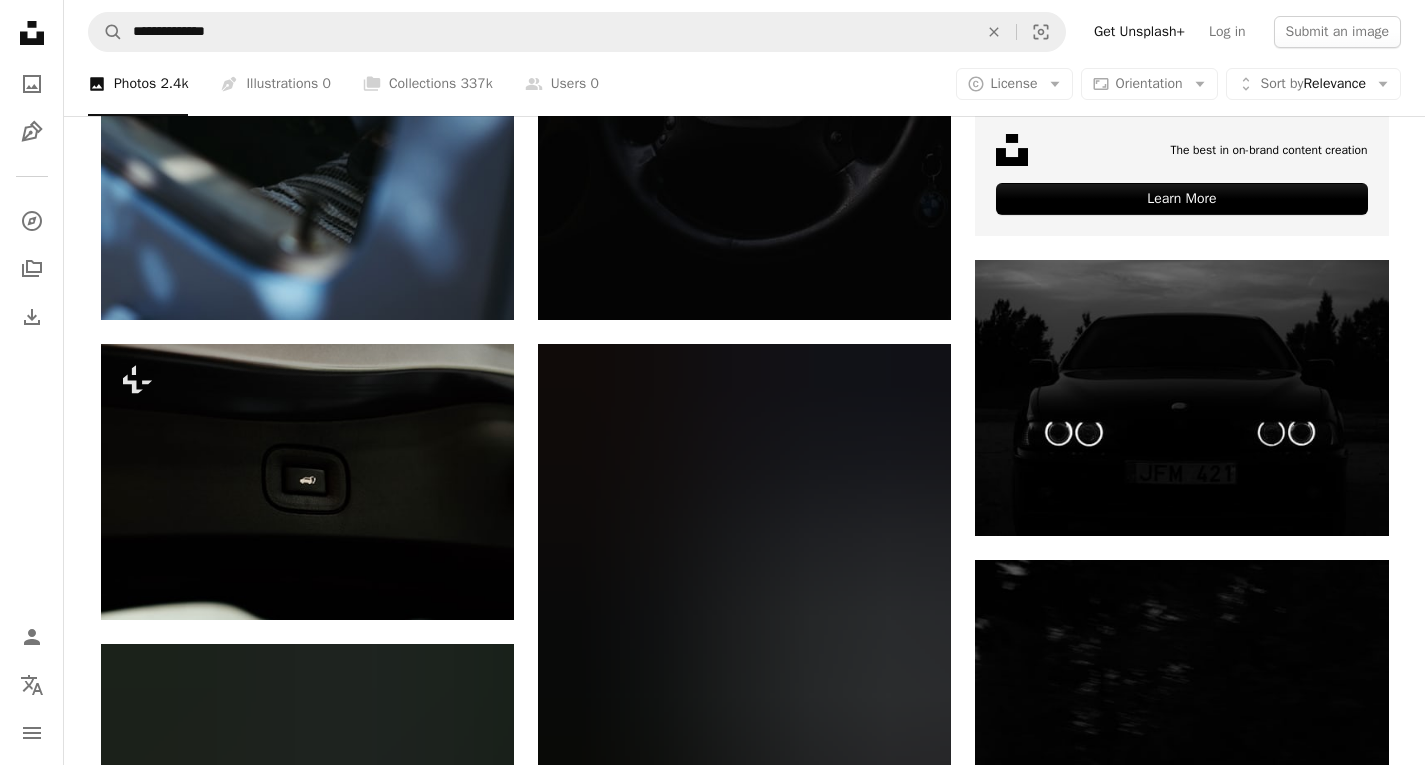 scroll, scrollTop: 772, scrollLeft: 0, axis: vertical 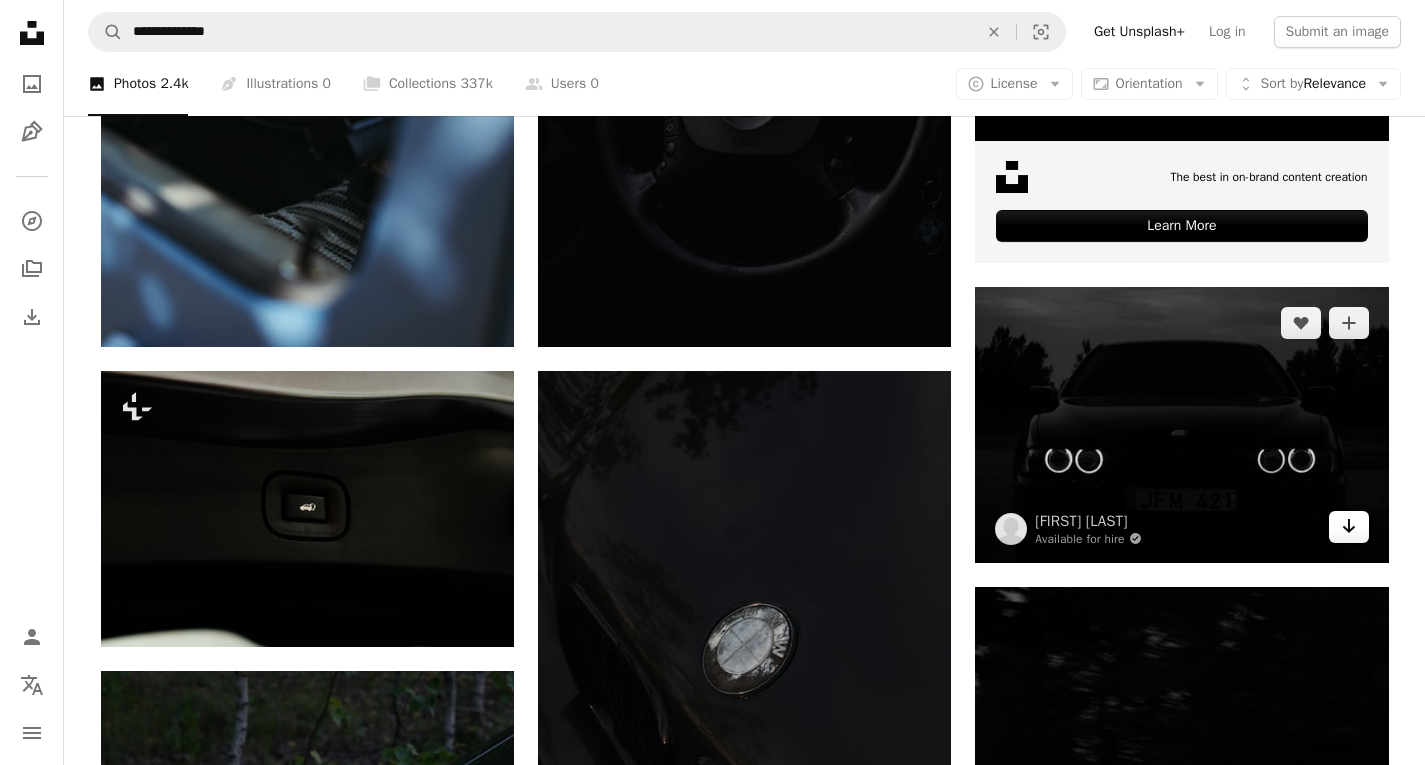 click on "Arrow pointing down" at bounding box center (1349, 527) 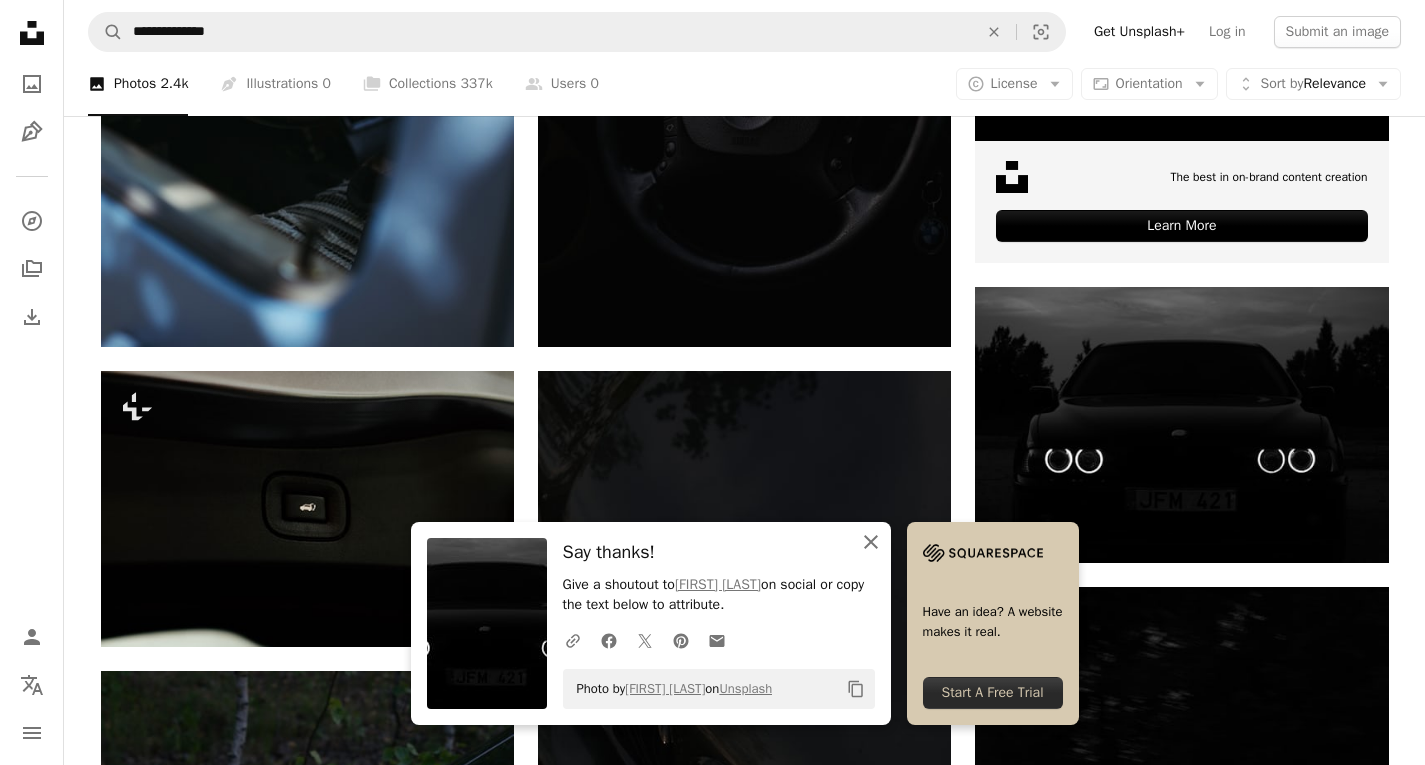 click 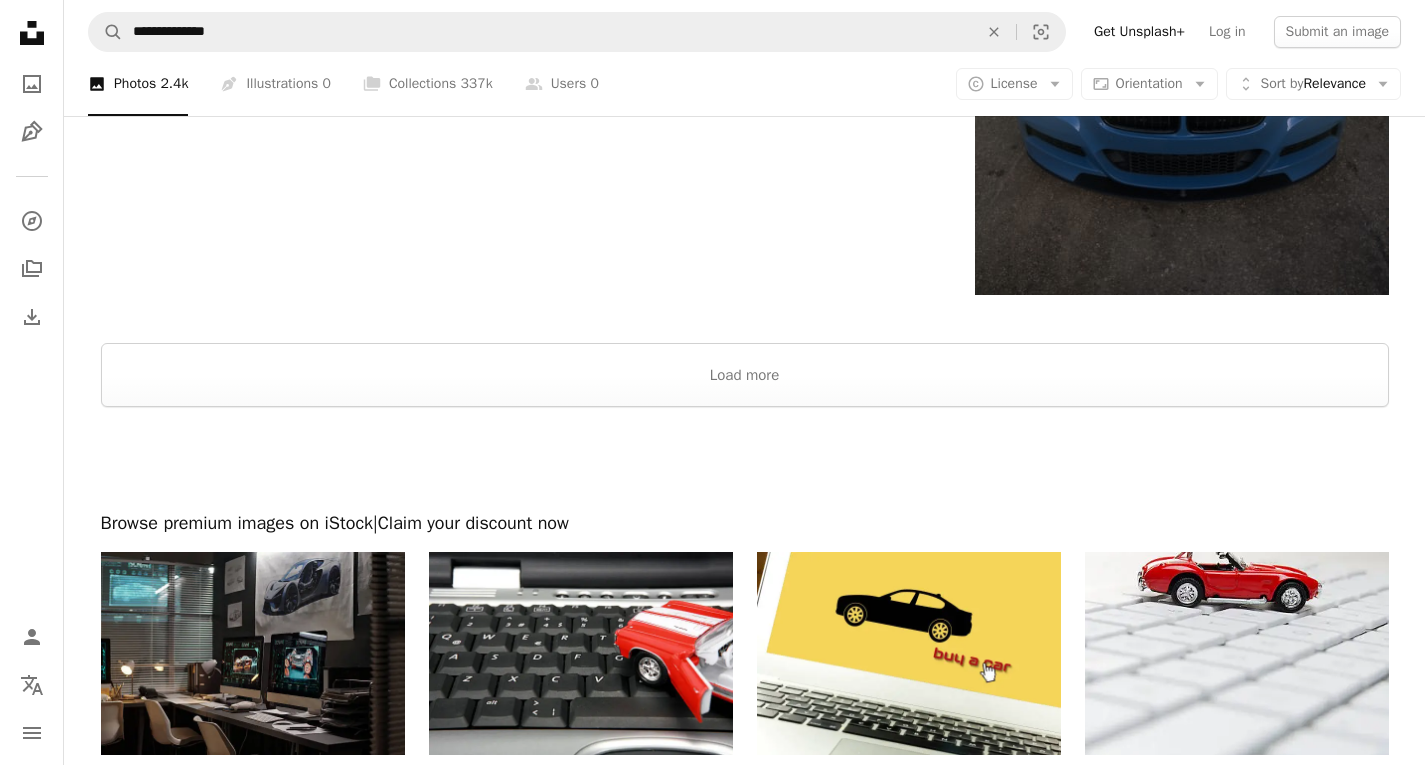 scroll, scrollTop: 4286, scrollLeft: 0, axis: vertical 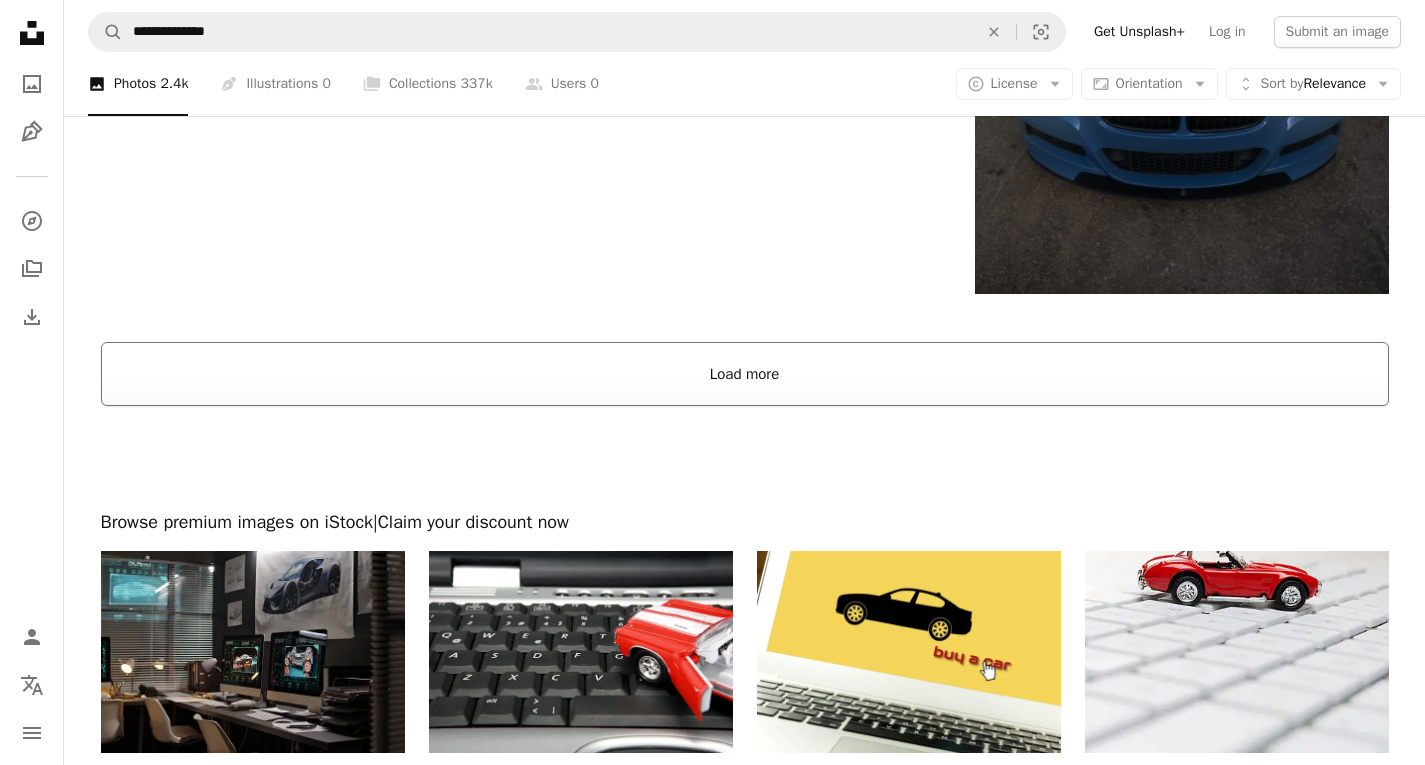 click on "Load more" at bounding box center (745, 374) 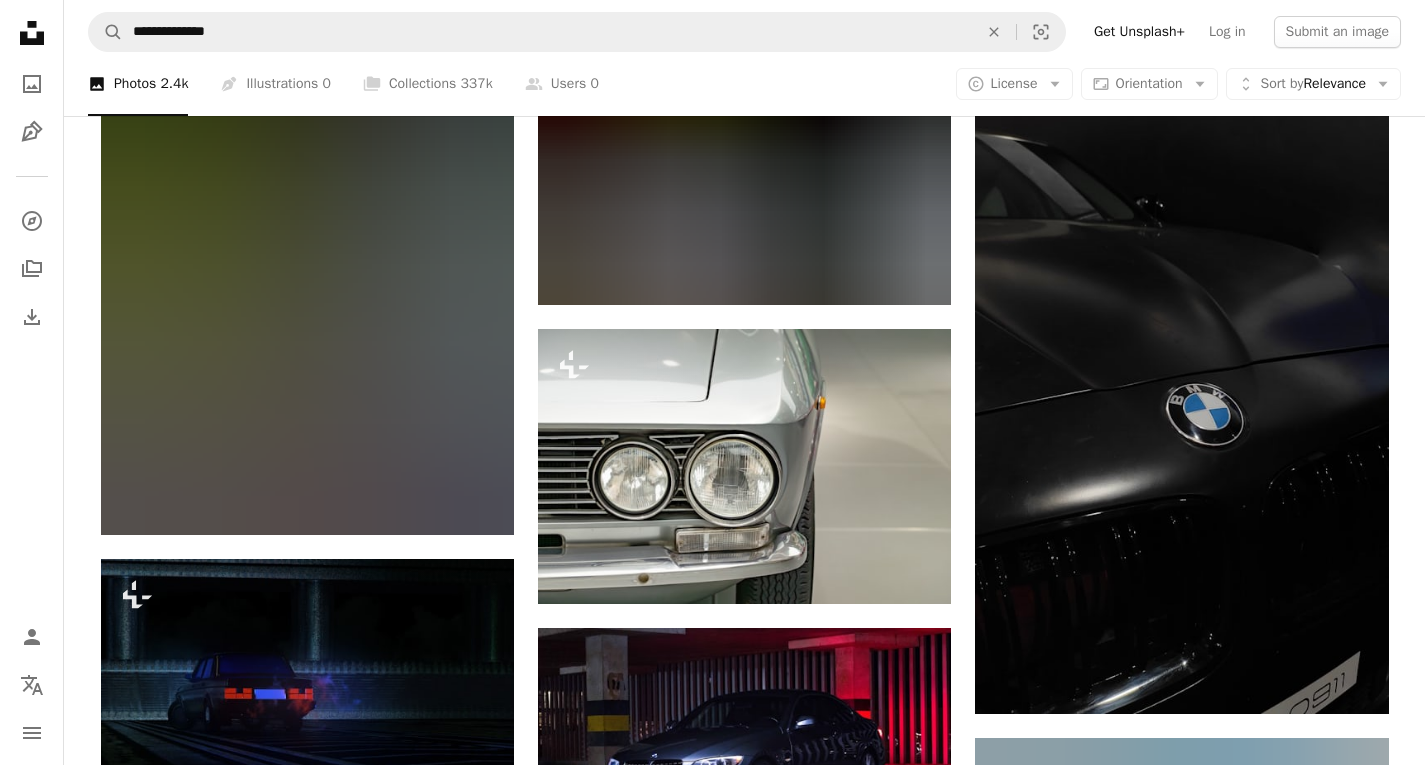 scroll, scrollTop: 46844, scrollLeft: 0, axis: vertical 